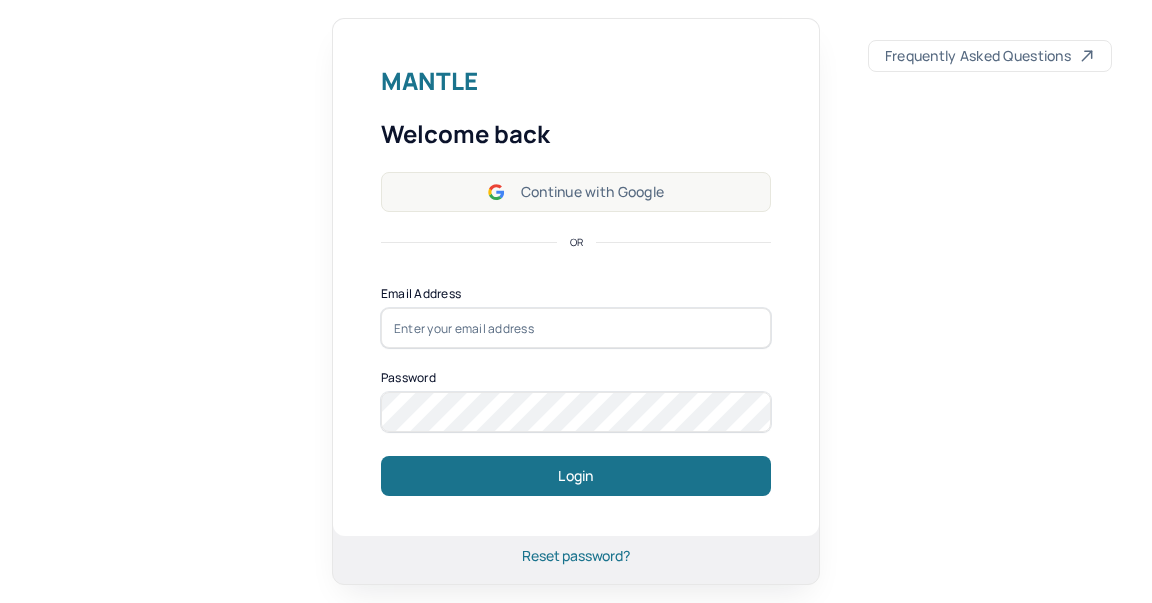 scroll, scrollTop: 0, scrollLeft: 0, axis: both 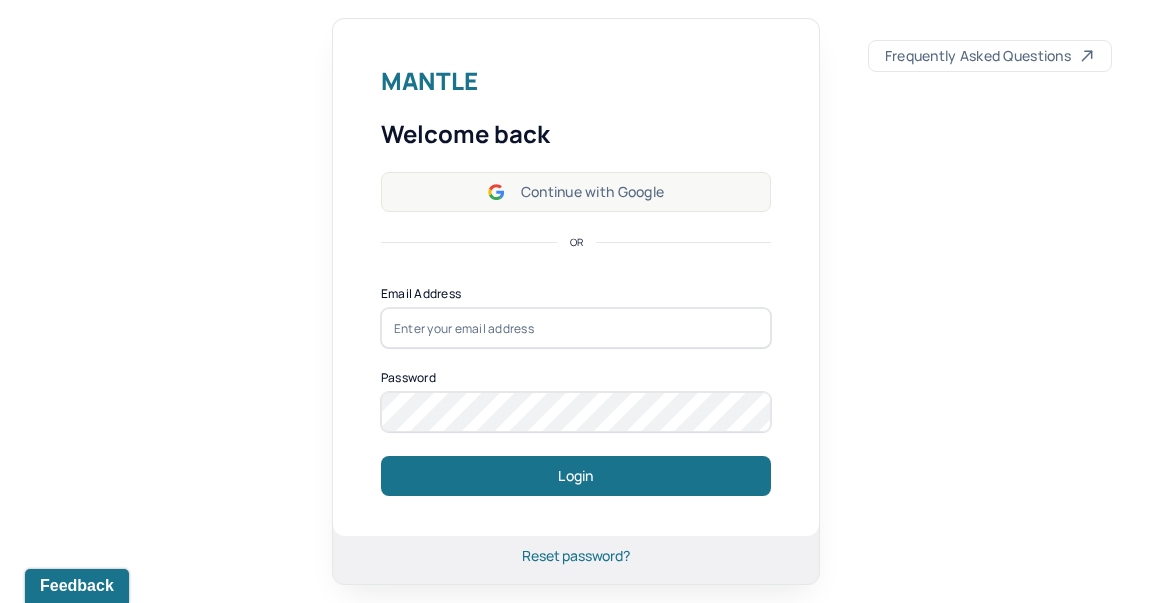 click on "Continue with Google" at bounding box center [576, 192] 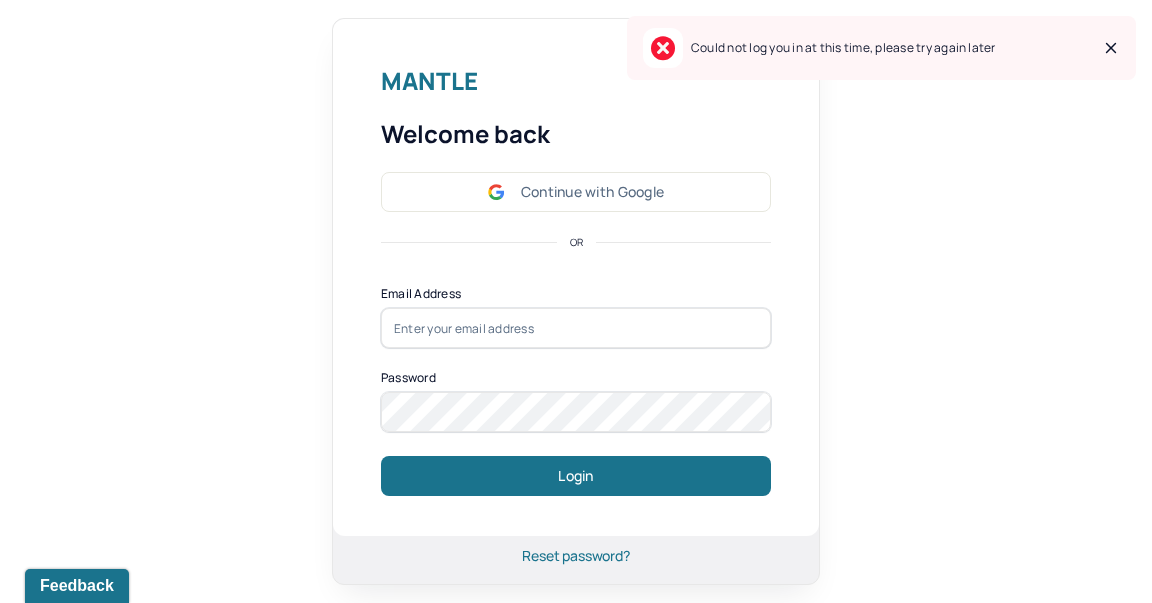 click on "Mantle Welcome back    Continue with Google   OR Email Address Password   Login" at bounding box center (576, 278) 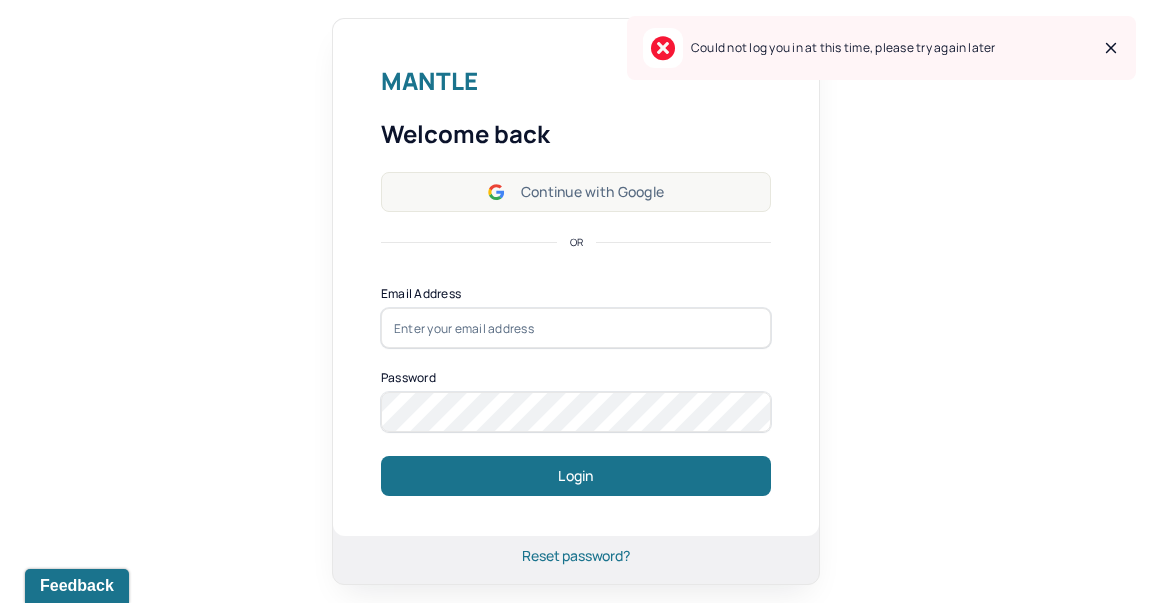 click on "Continue with Google" at bounding box center (576, 192) 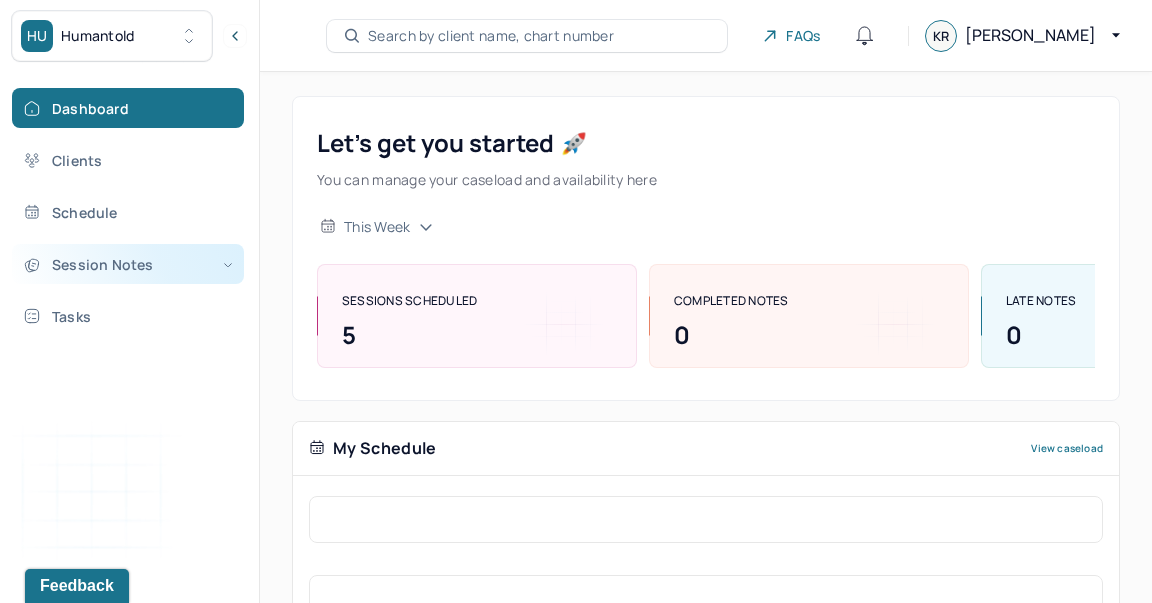 click on "Session Notes" at bounding box center [128, 264] 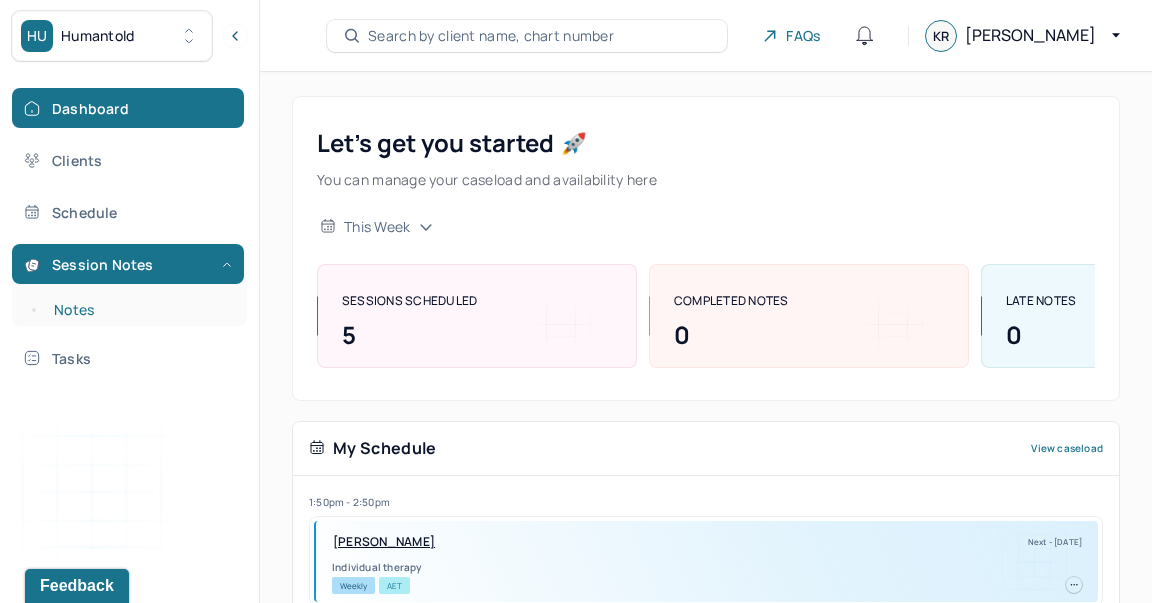 click on "Notes" at bounding box center (139, 310) 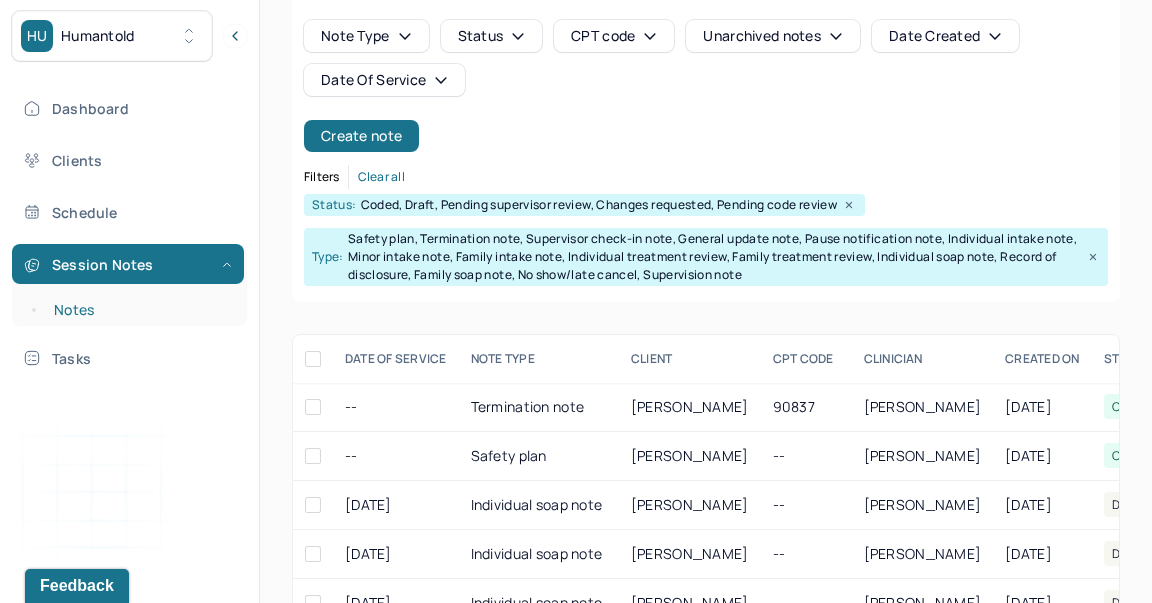 scroll, scrollTop: 154, scrollLeft: 0, axis: vertical 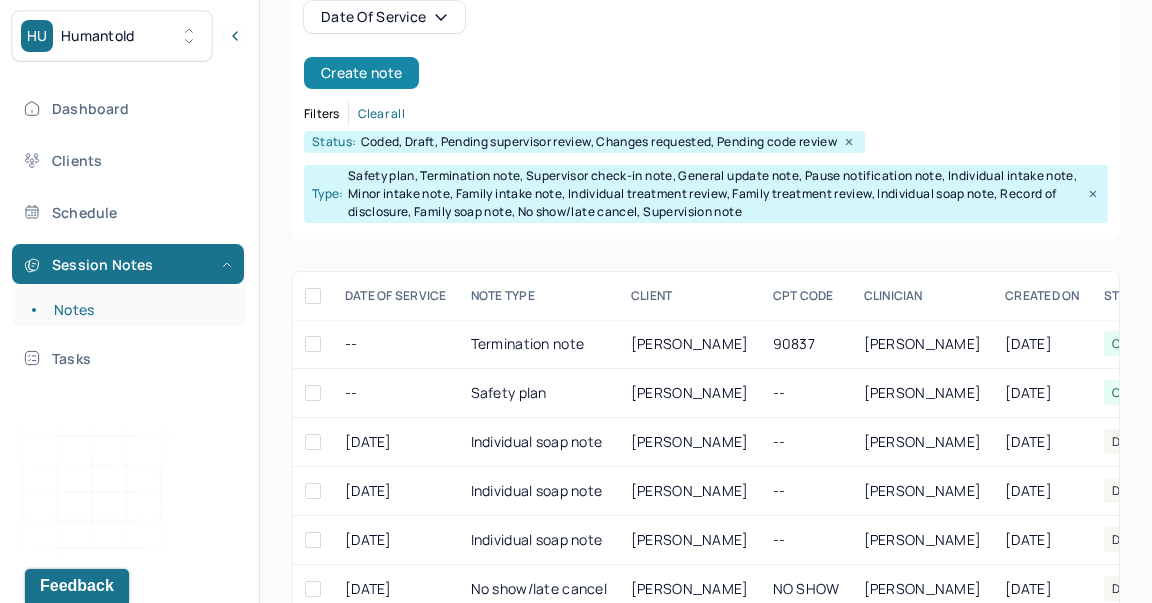 click on "Create note" at bounding box center [361, 73] 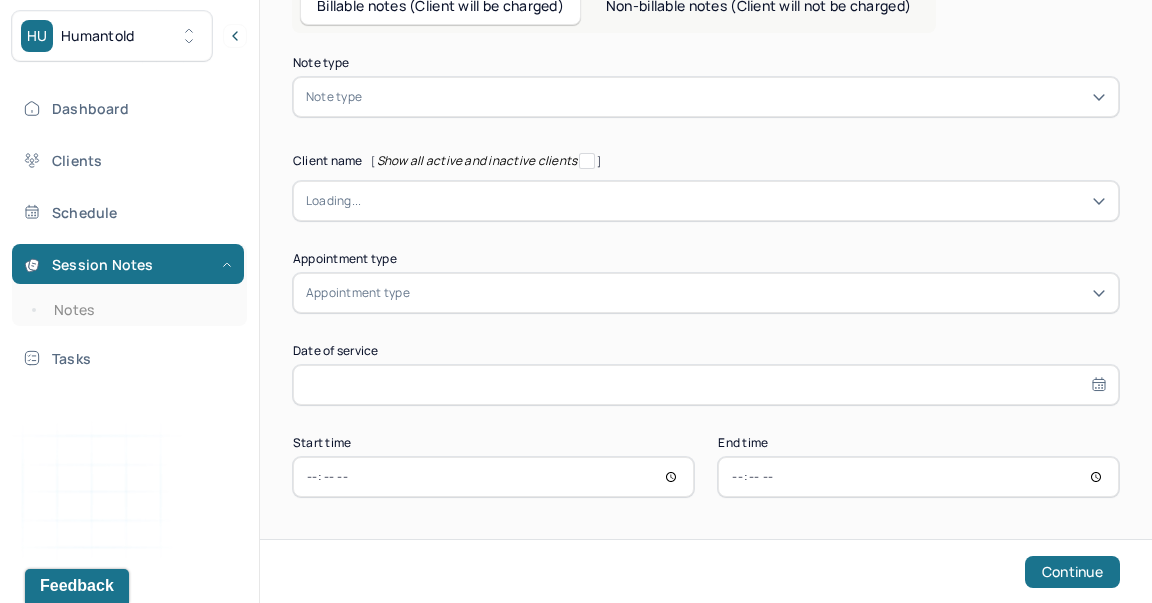 click at bounding box center (733, 201) 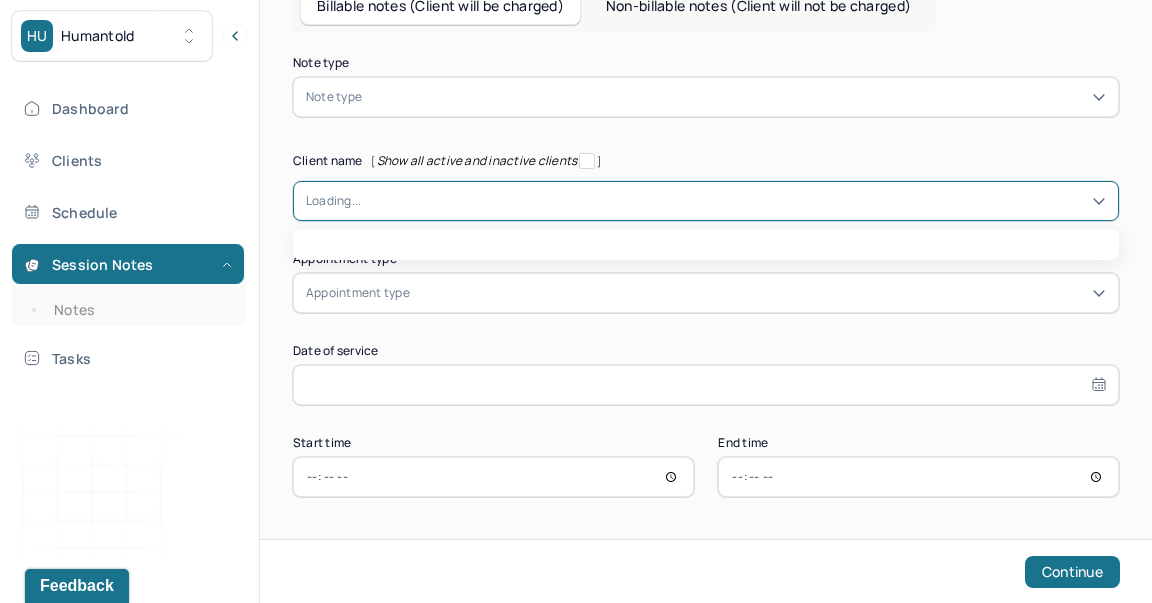 click at bounding box center (736, 97) 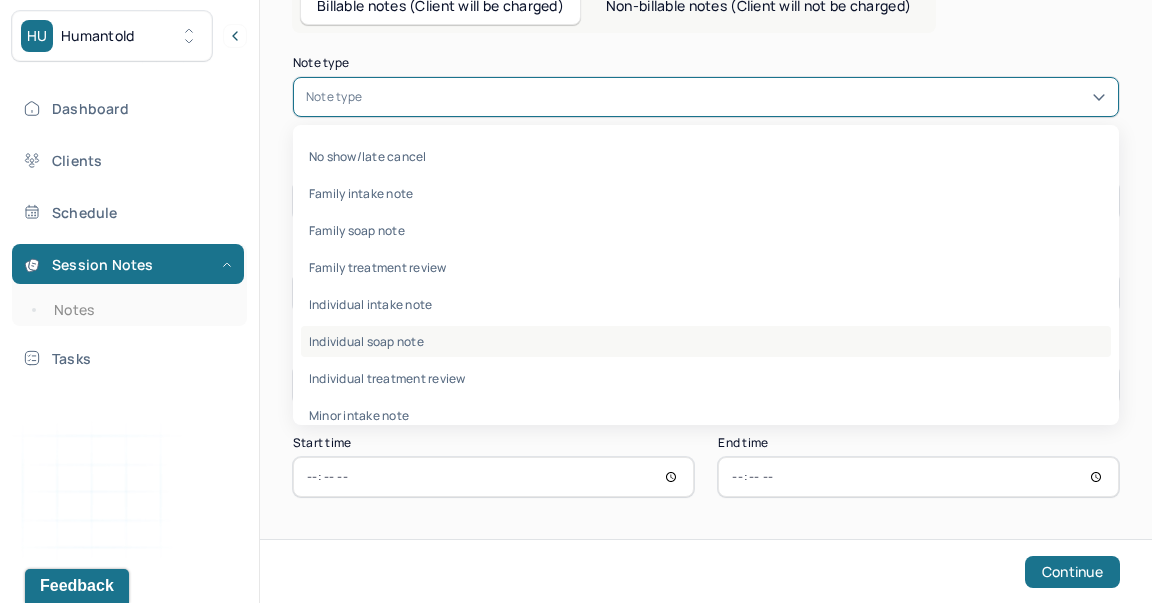 click on "Individual soap note" at bounding box center [706, 341] 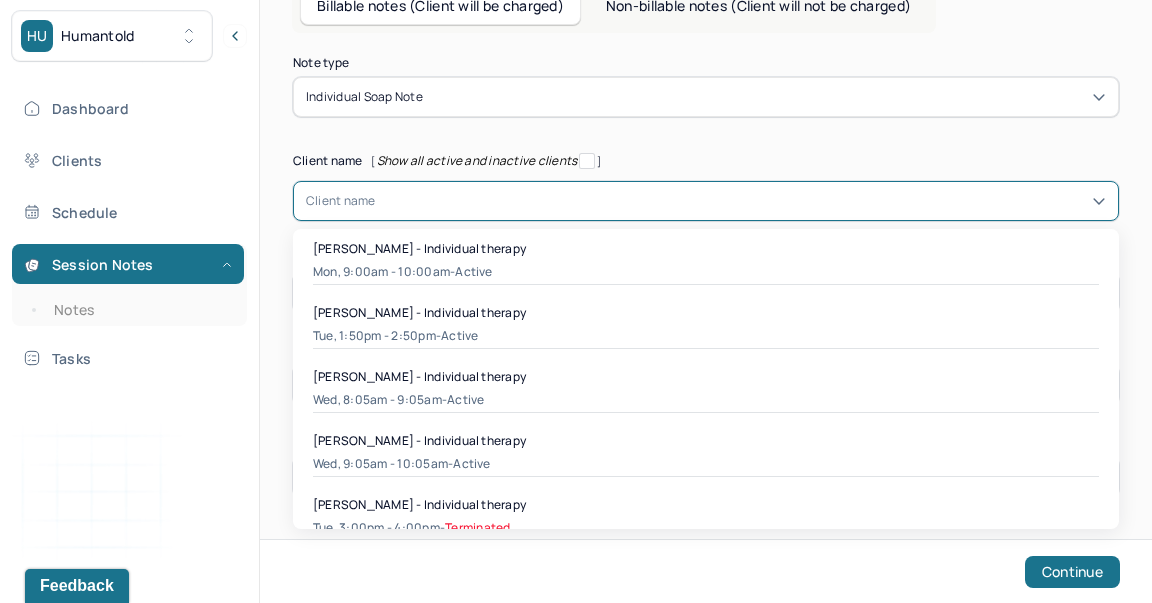 click on "Client name" at bounding box center (706, 201) 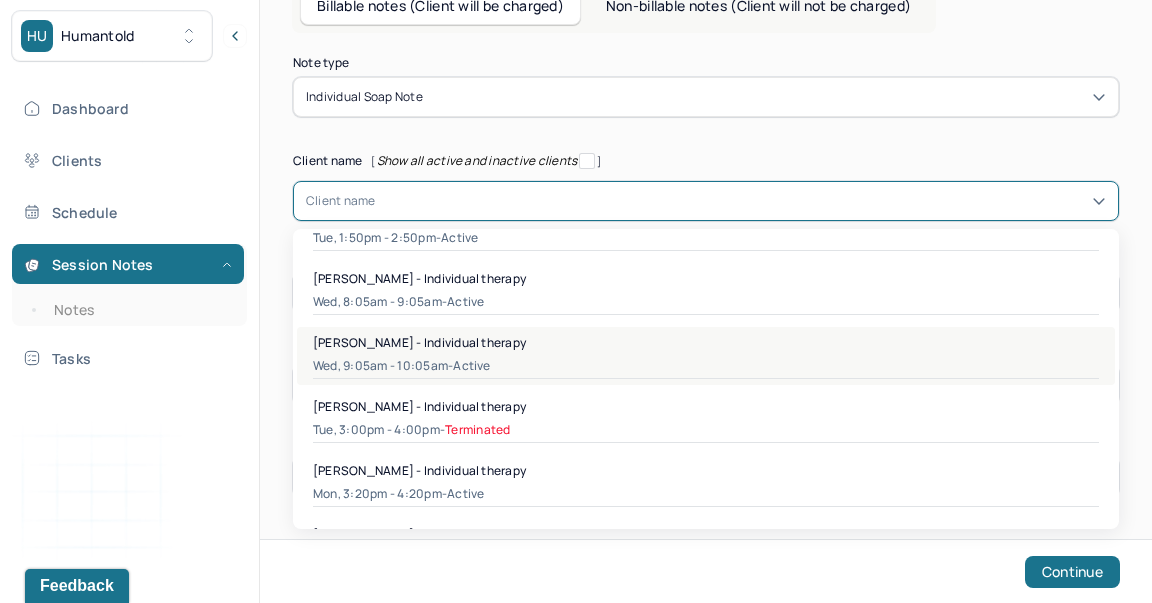 scroll, scrollTop: 104, scrollLeft: 0, axis: vertical 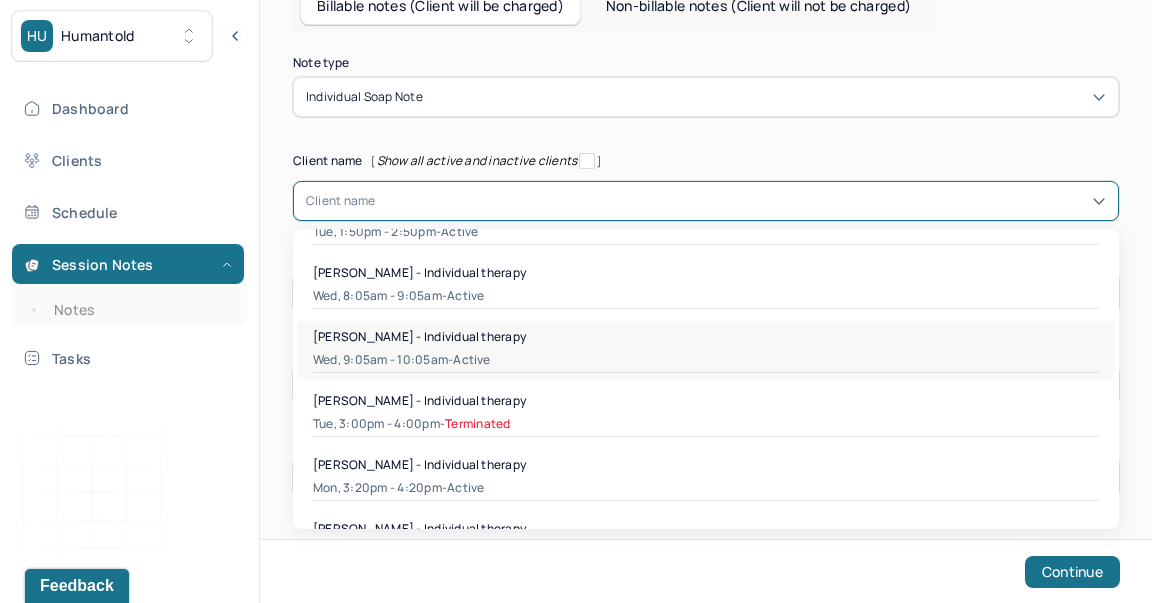 click on "[PERSON_NAME] - Individual therapy" at bounding box center [419, 464] 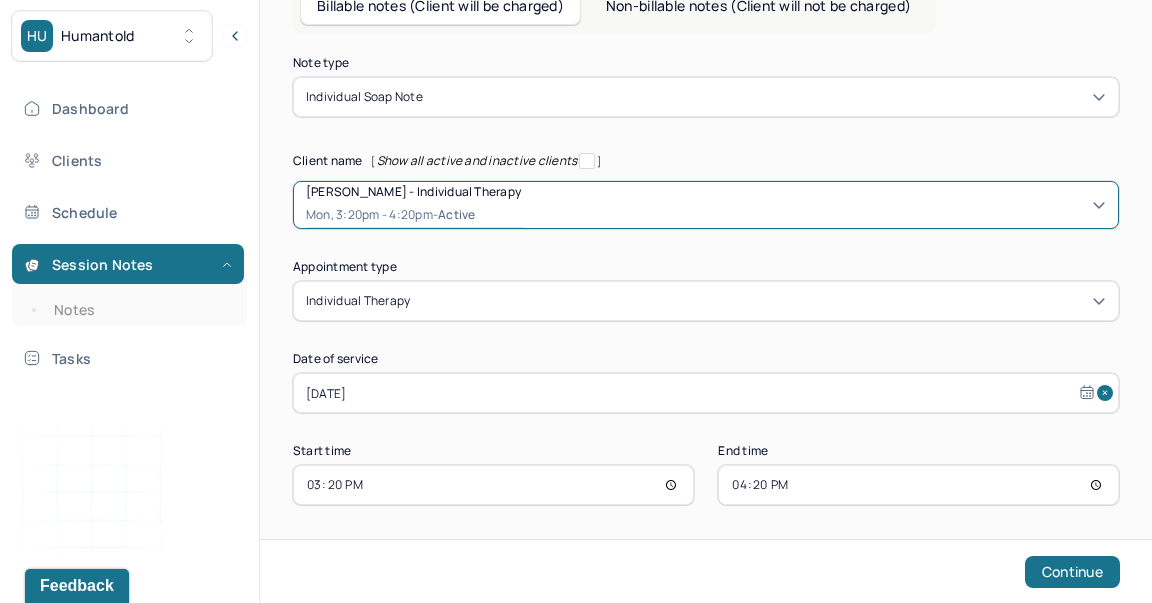 scroll, scrollTop: 123, scrollLeft: 0, axis: vertical 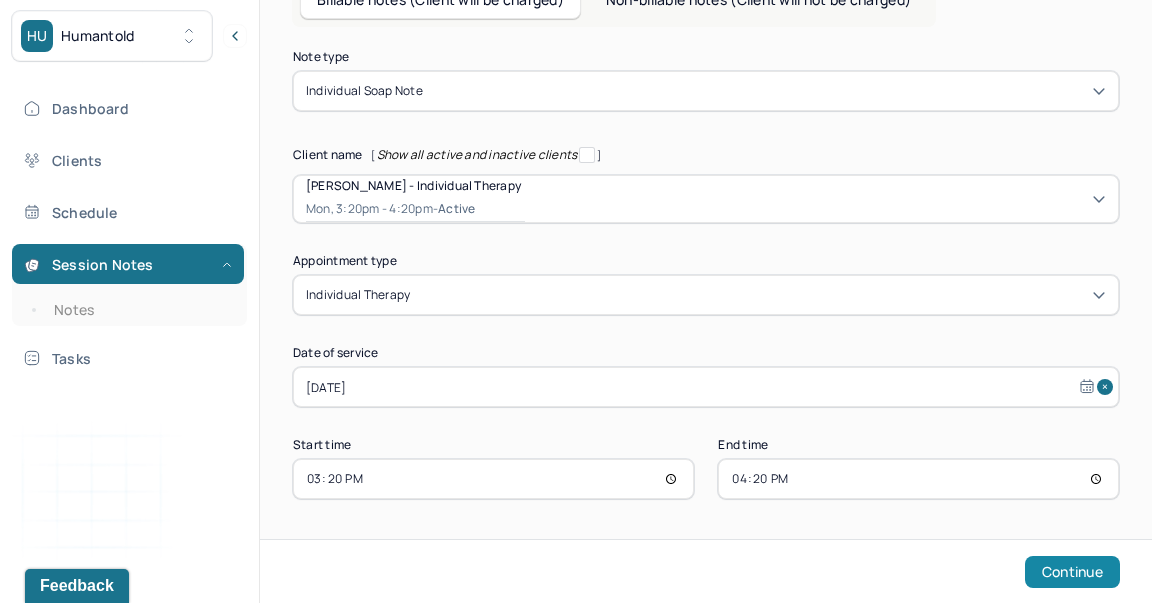 click on "Continue" at bounding box center [1072, 572] 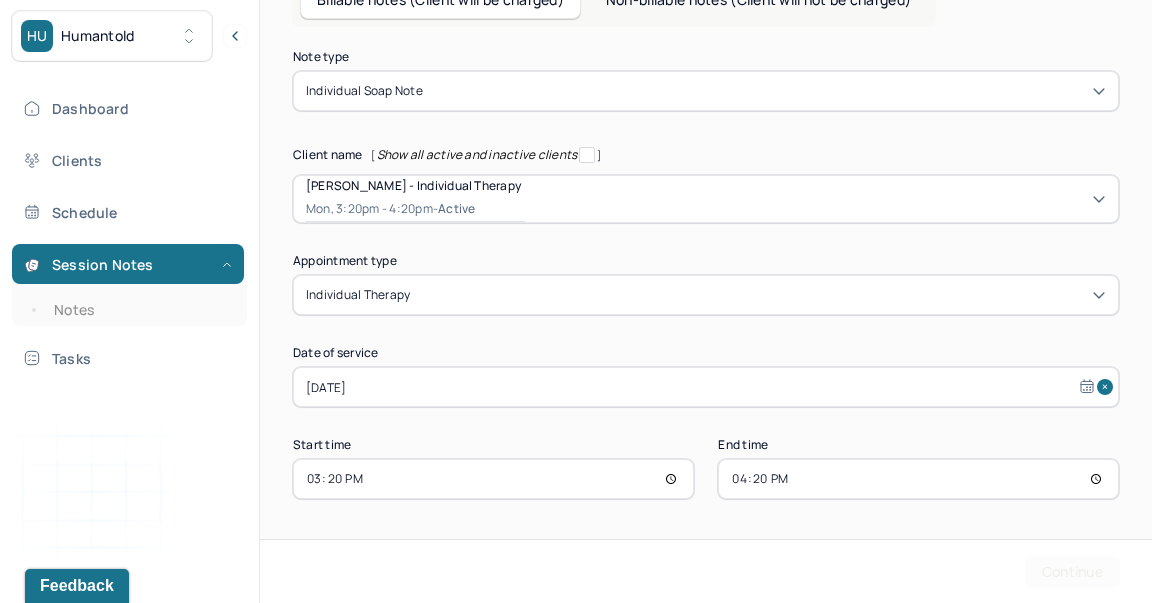 scroll, scrollTop: 0, scrollLeft: 0, axis: both 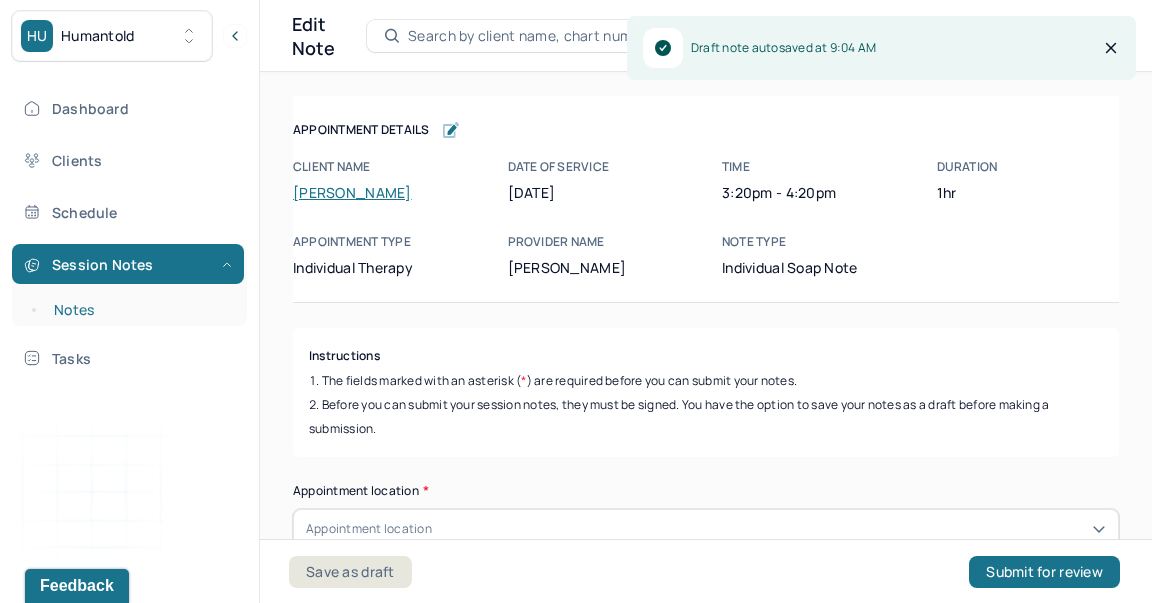 click on "Notes" at bounding box center [139, 310] 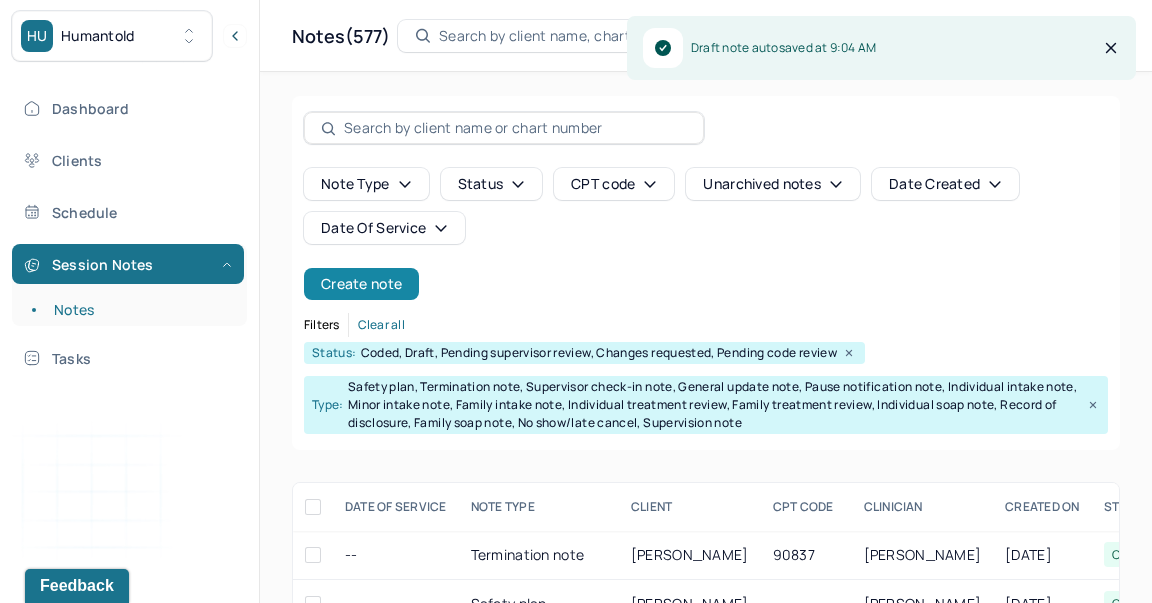 click on "Create note" at bounding box center (361, 284) 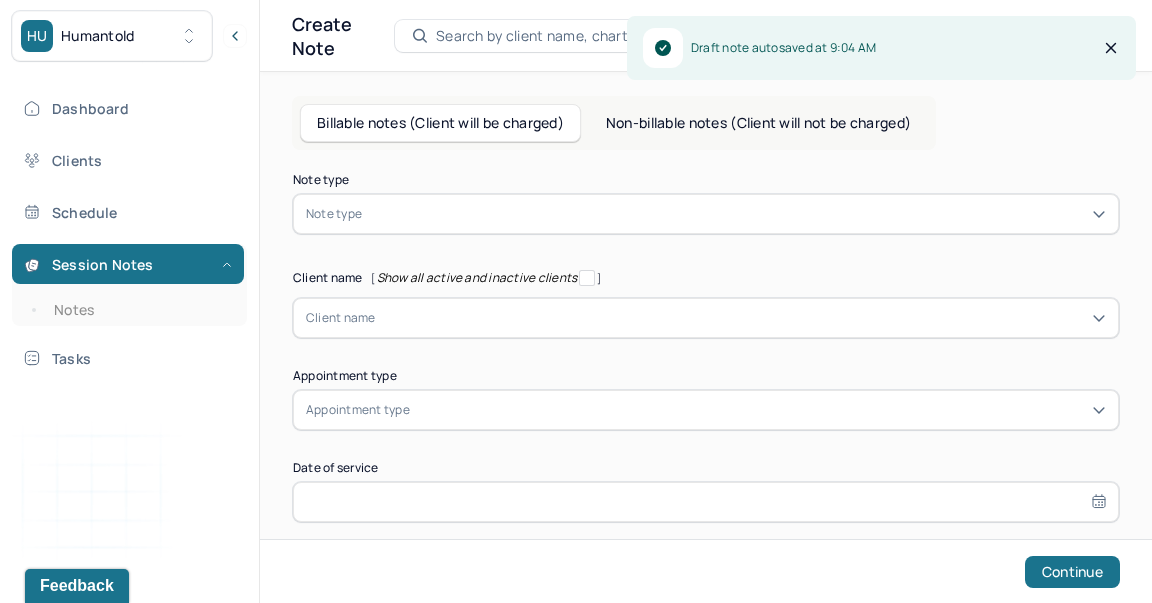 click at bounding box center (369, 214) 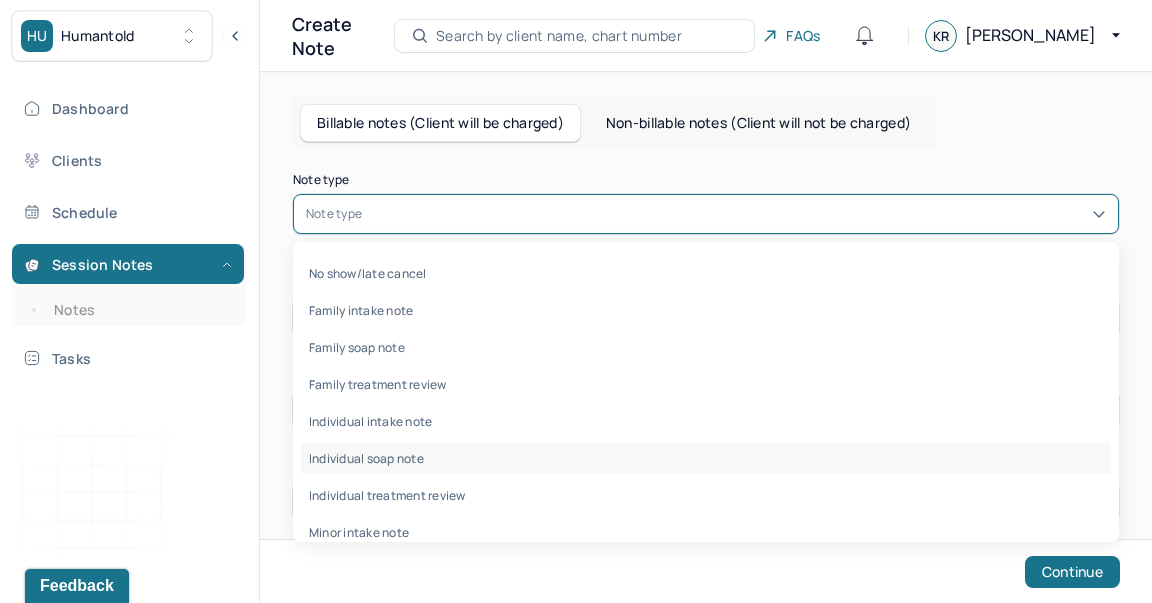click on "Individual soap note" at bounding box center (706, 458) 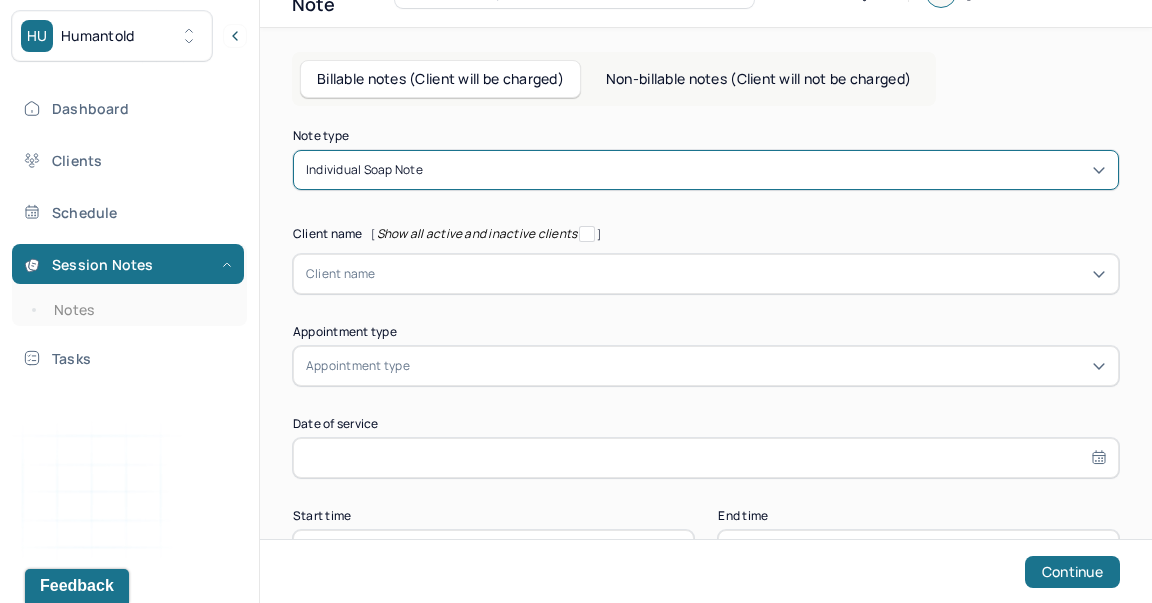 click on "Client name" at bounding box center [706, 274] 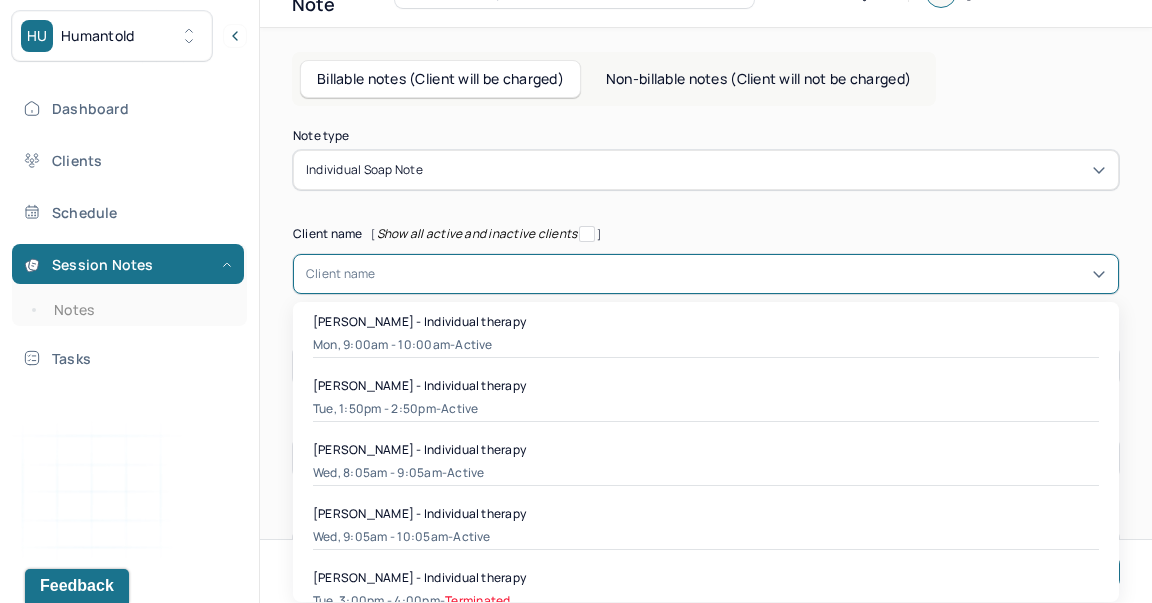 scroll, scrollTop: 51, scrollLeft: 0, axis: vertical 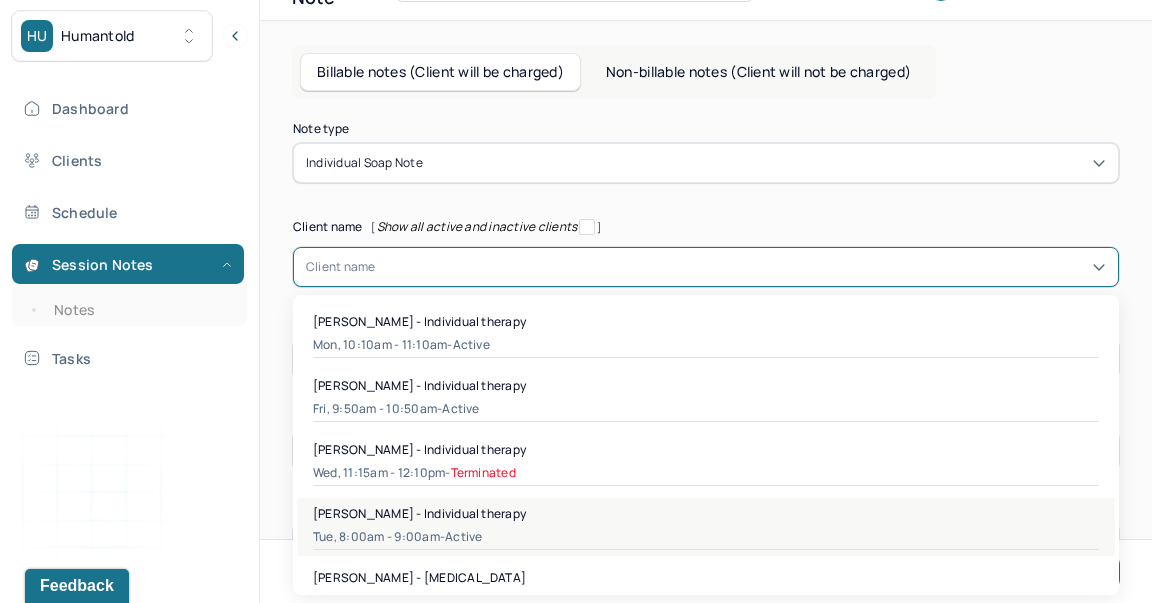 click on "[PERSON_NAME] - Individual therapy" at bounding box center (419, 513) 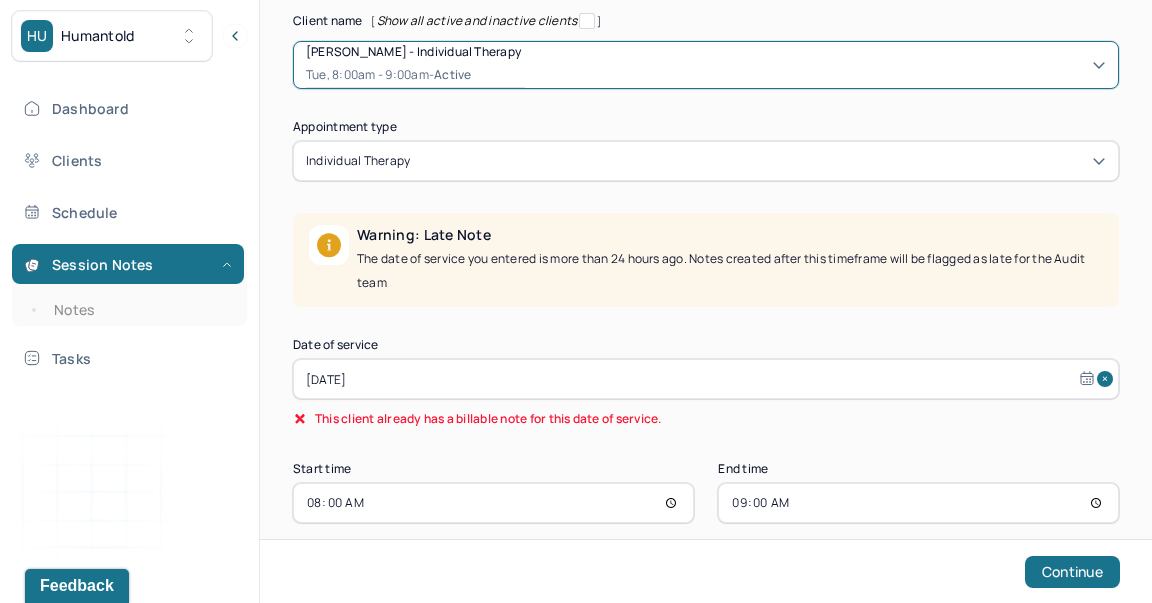 scroll, scrollTop: 281, scrollLeft: 0, axis: vertical 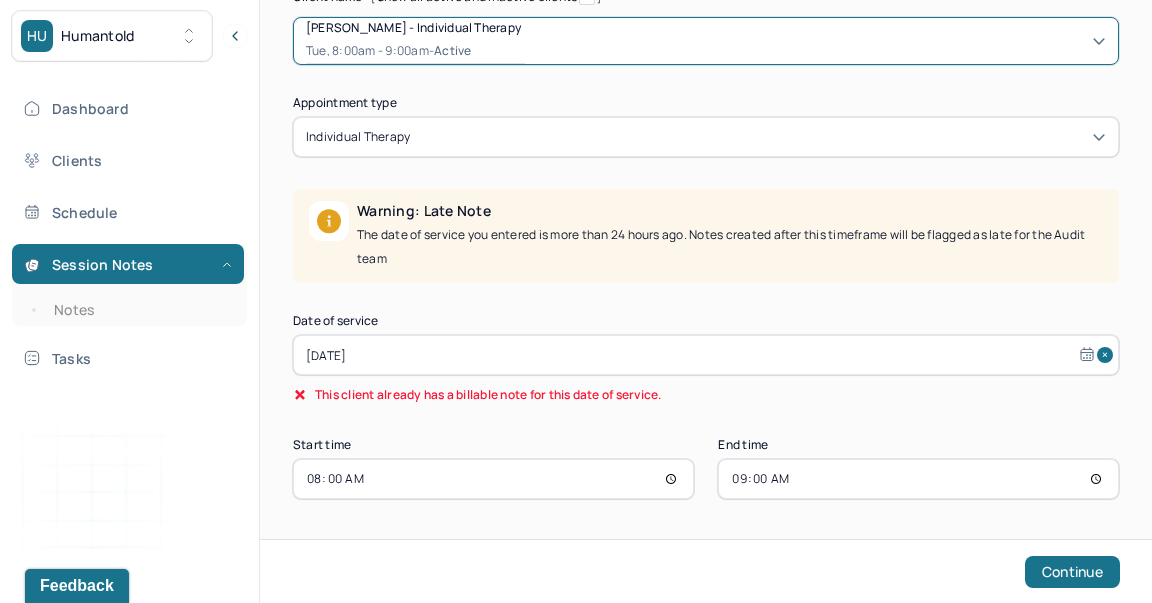 click on "[DATE]" at bounding box center [706, 355] 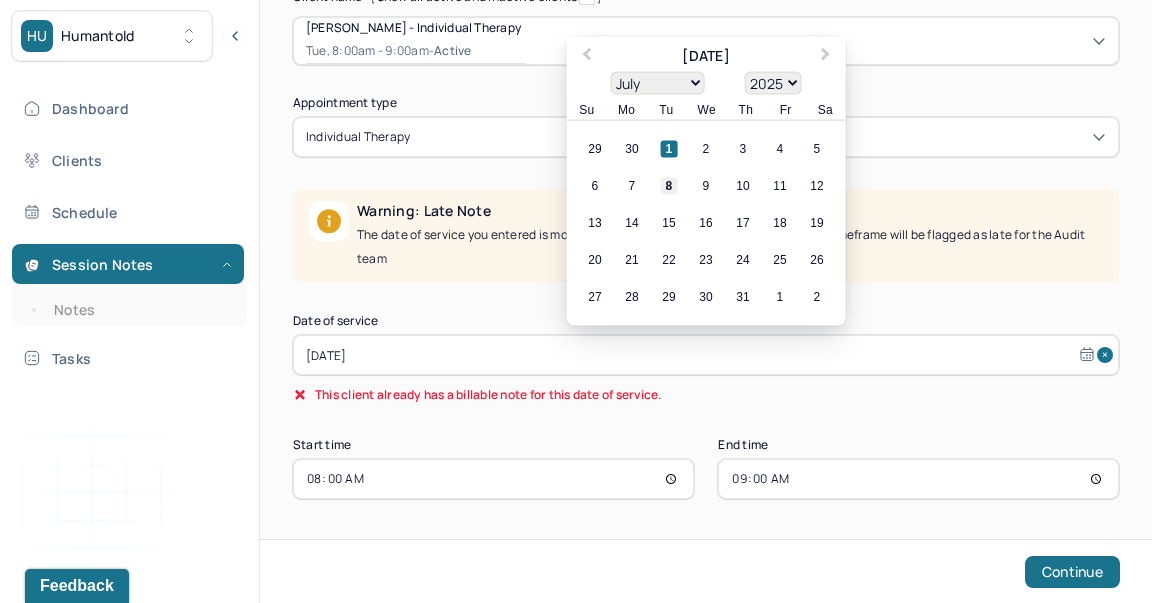 click on "8" at bounding box center [669, 186] 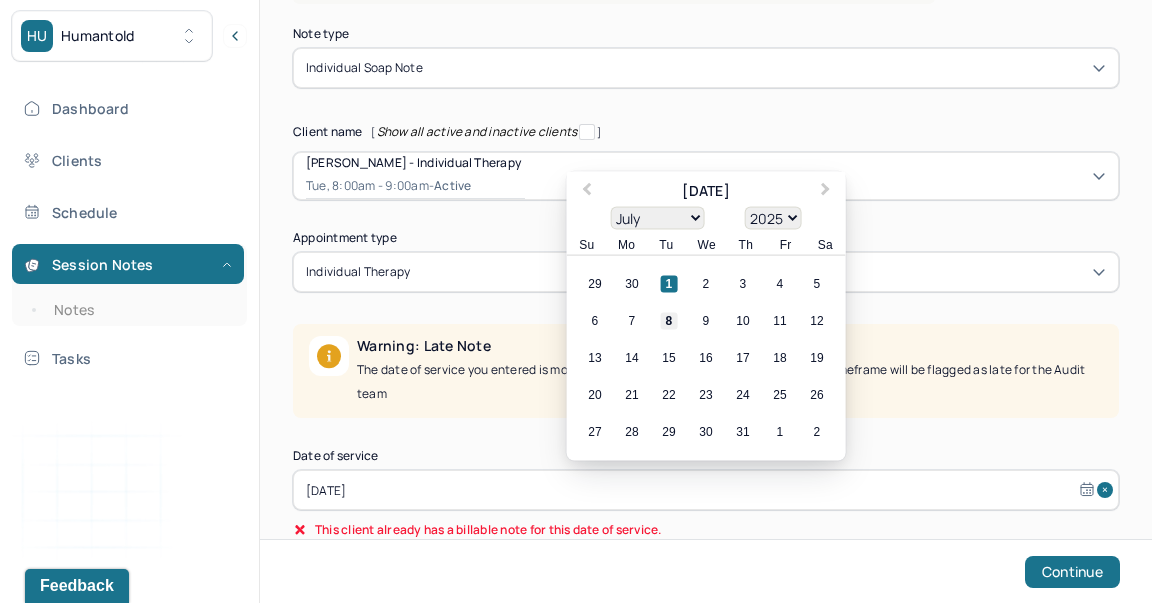 scroll, scrollTop: 123, scrollLeft: 0, axis: vertical 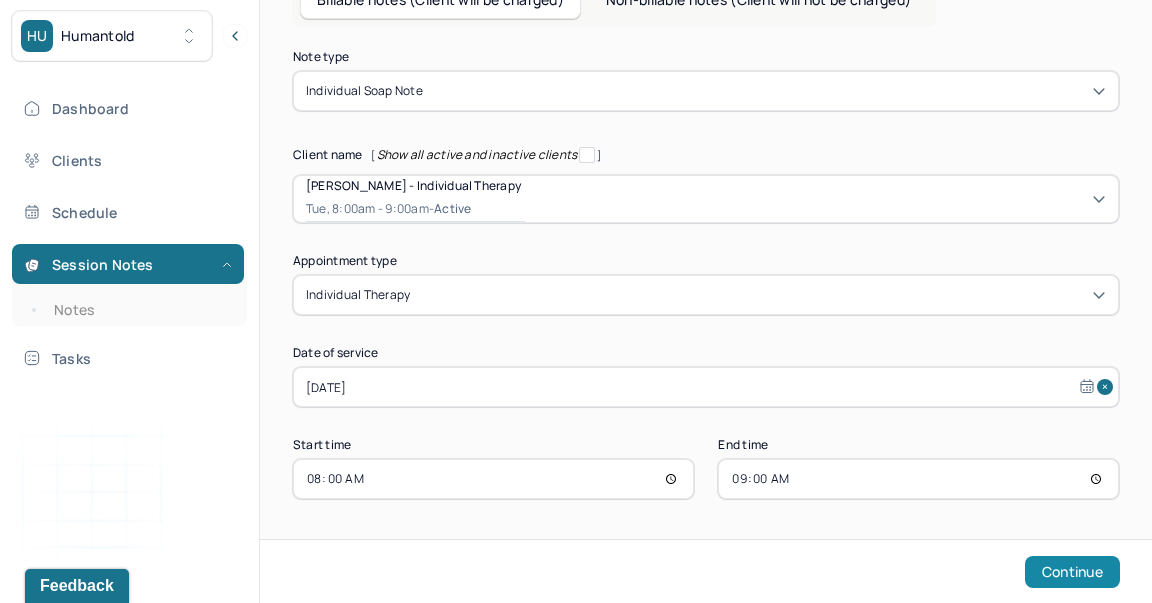 click on "Continue" at bounding box center (1072, 572) 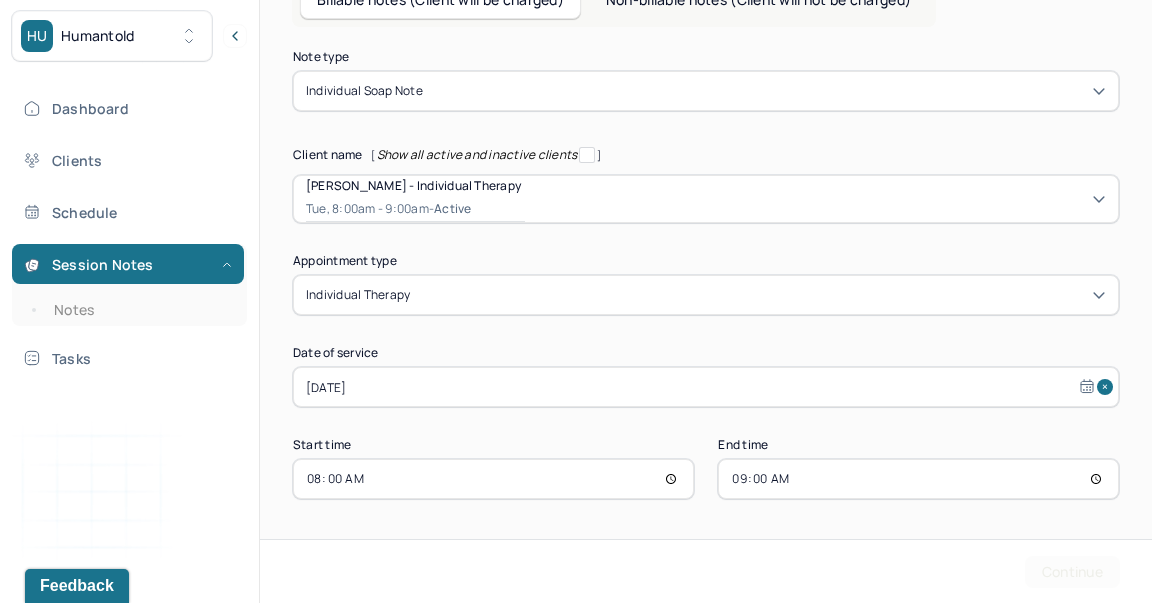 scroll, scrollTop: 0, scrollLeft: 0, axis: both 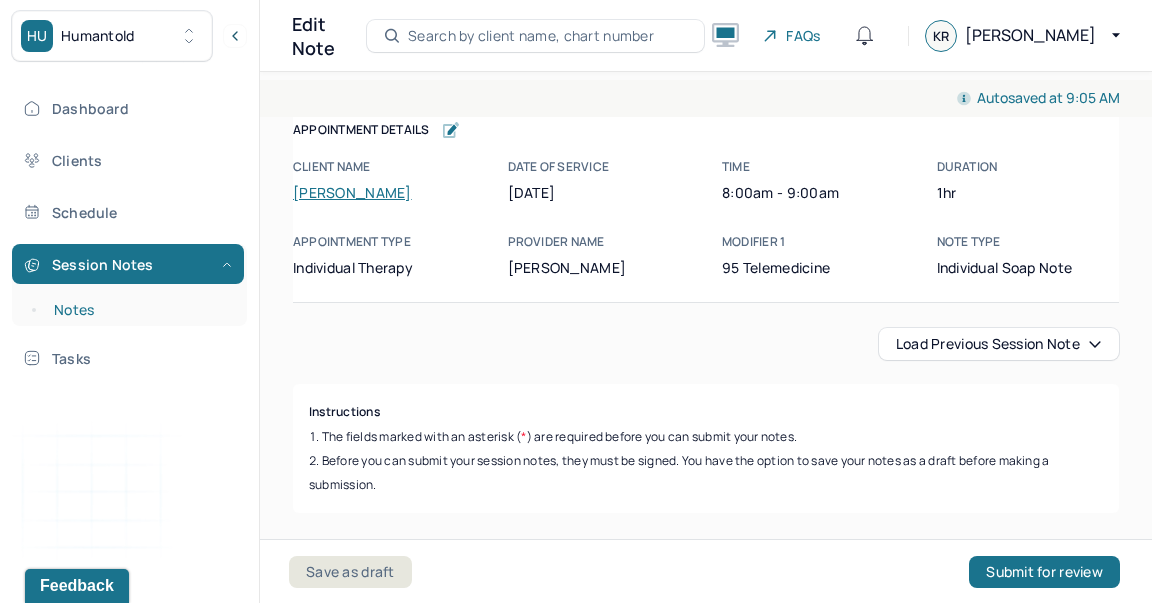 click on "Notes" at bounding box center [139, 310] 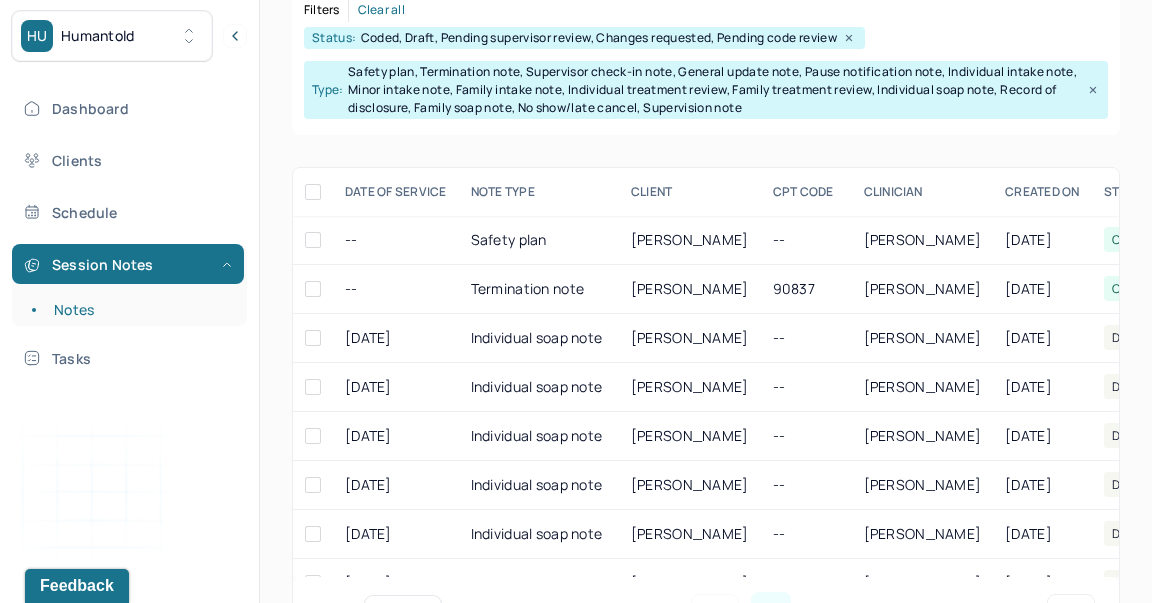 scroll, scrollTop: 330, scrollLeft: 0, axis: vertical 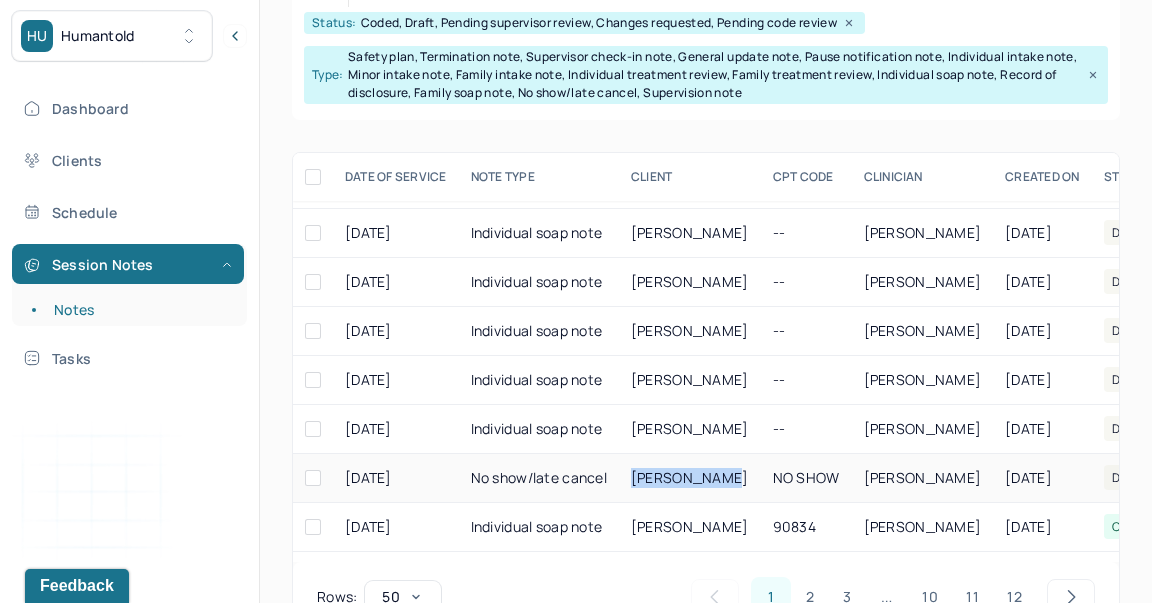 drag, startPoint x: 761, startPoint y: 472, endPoint x: 745, endPoint y: 457, distance: 21.931713 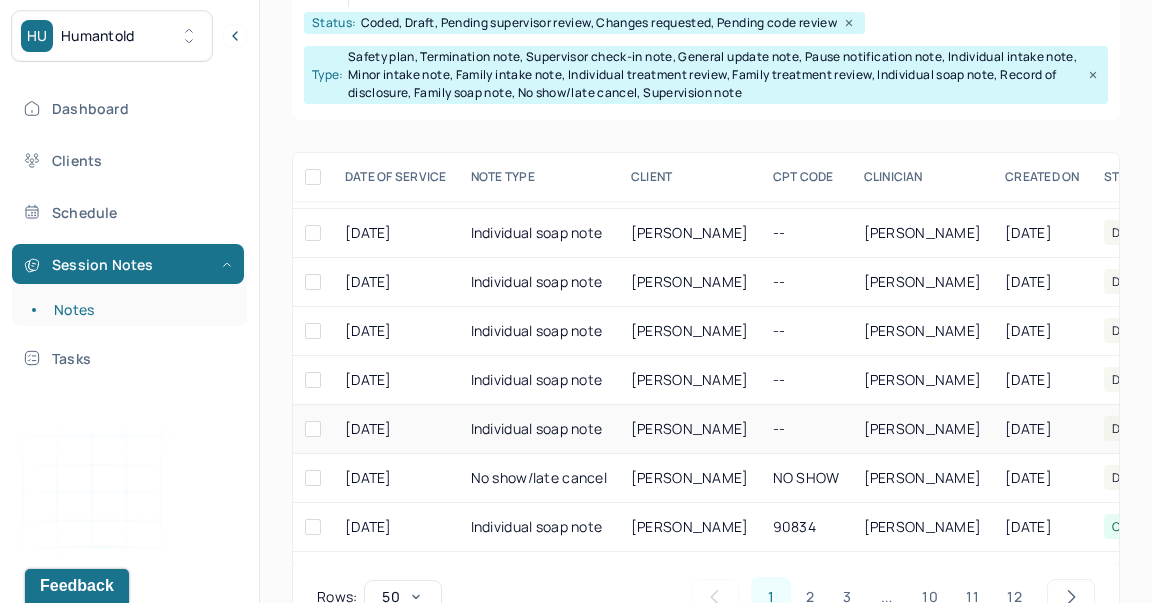 click on "[PERSON_NAME]" at bounding box center (690, 428) 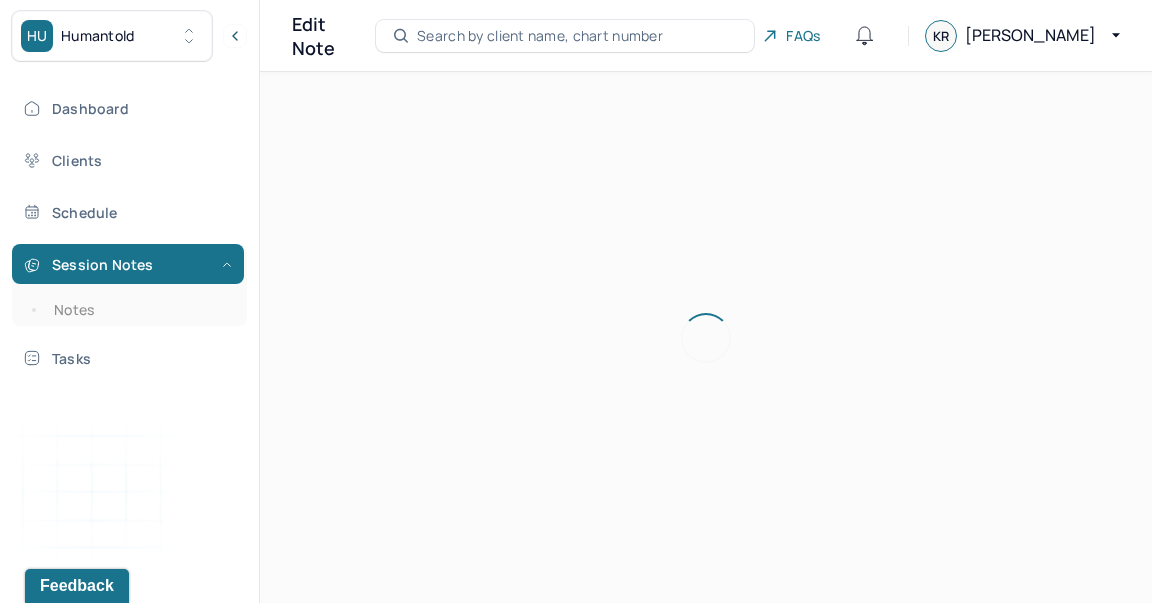 scroll, scrollTop: 0, scrollLeft: 0, axis: both 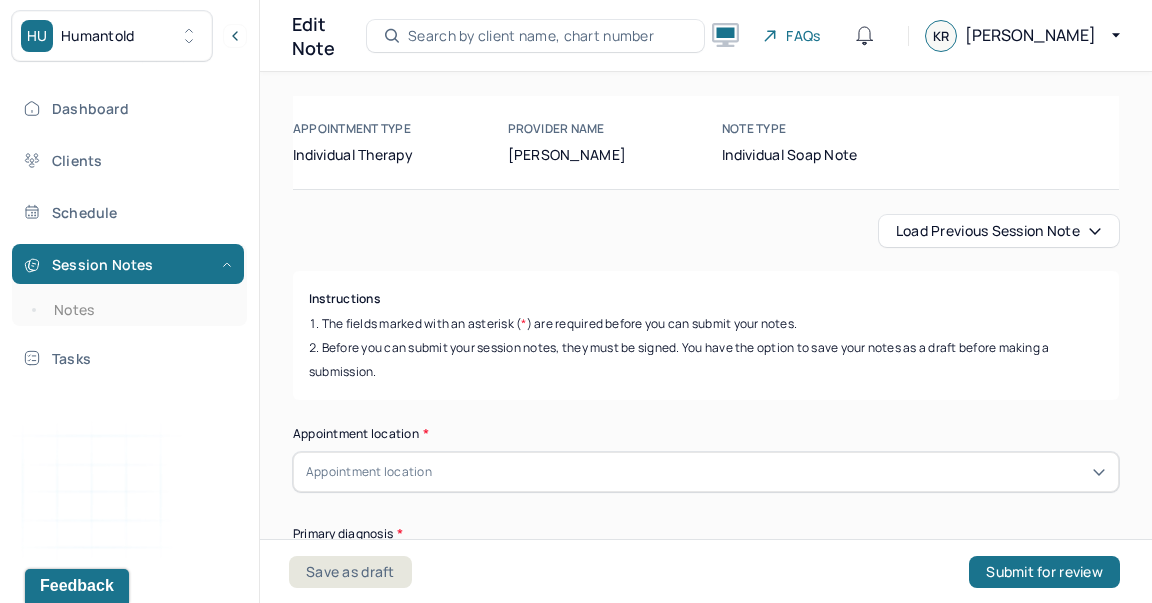 click on "Load previous session note" at bounding box center (999, 231) 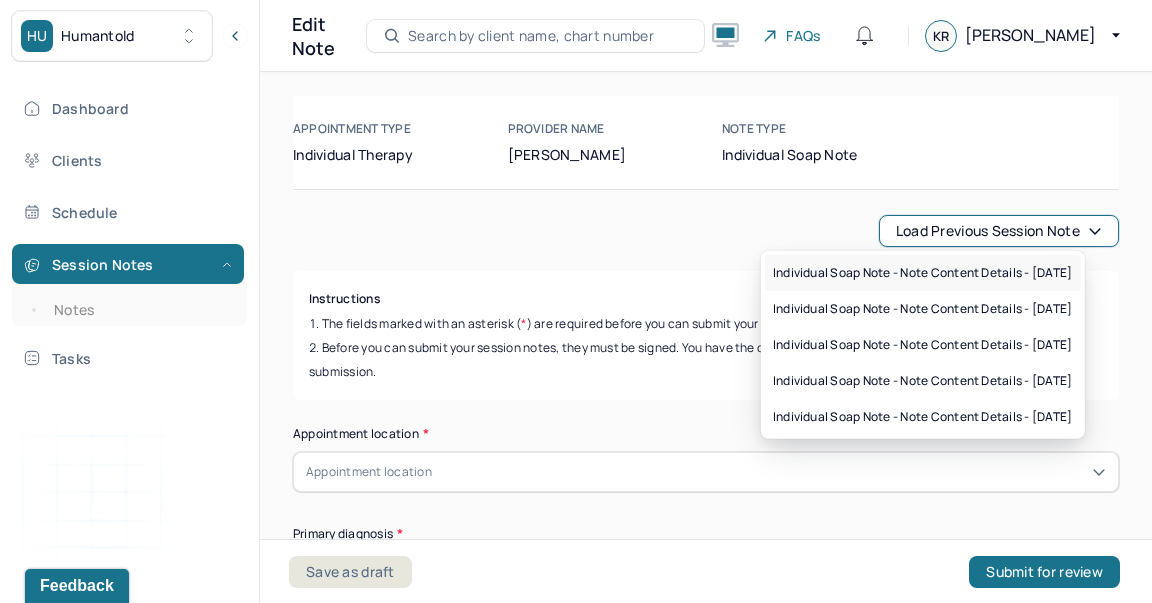 click on "Individual soap note   - Note content Details -   [DATE]" at bounding box center [923, 273] 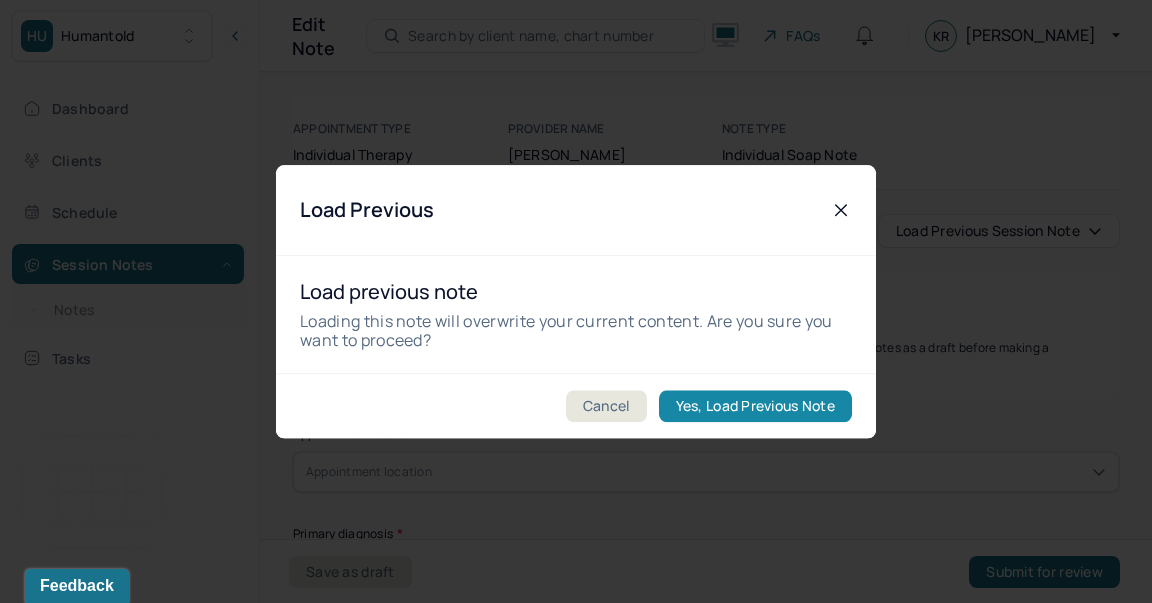 click on "Yes, Load Previous Note" at bounding box center (755, 406) 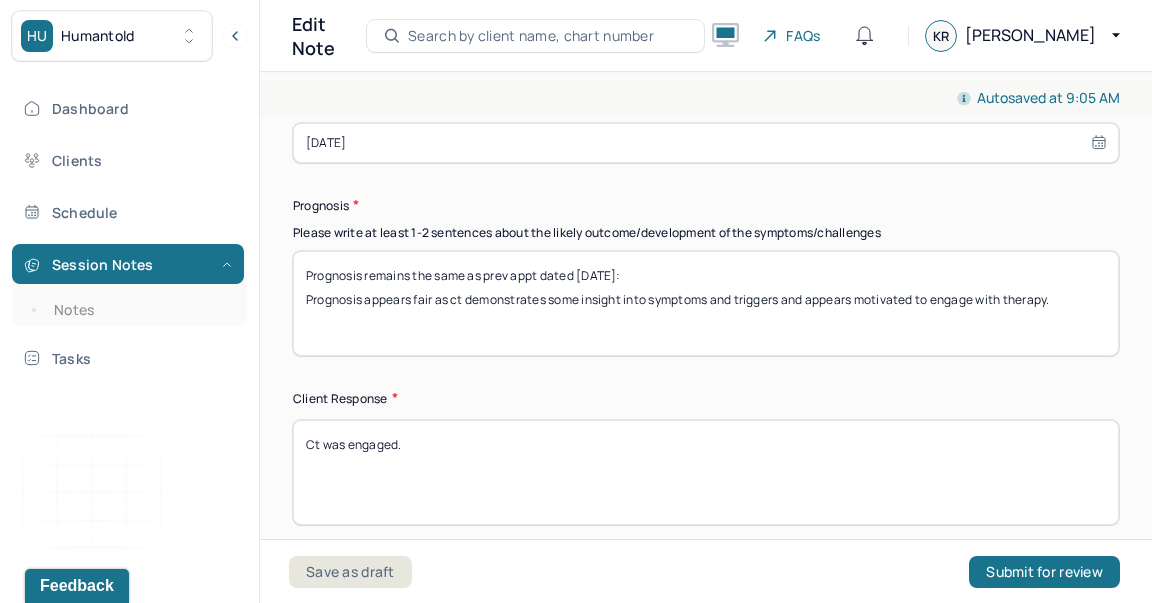 scroll, scrollTop: 3021, scrollLeft: 0, axis: vertical 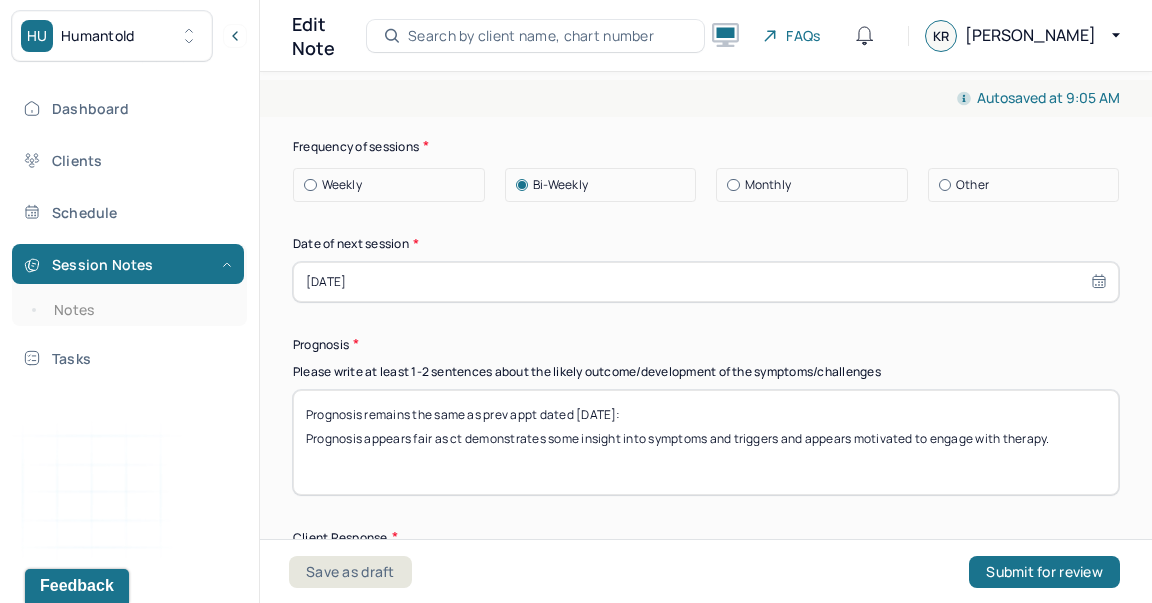 click on "Prognosis remains the same as prev appt dated [DATE]:
Prognosis appears fair as ct demonstrates some insight into symptoms and triggers and appears motivated to engage with therapy." at bounding box center [706, 442] 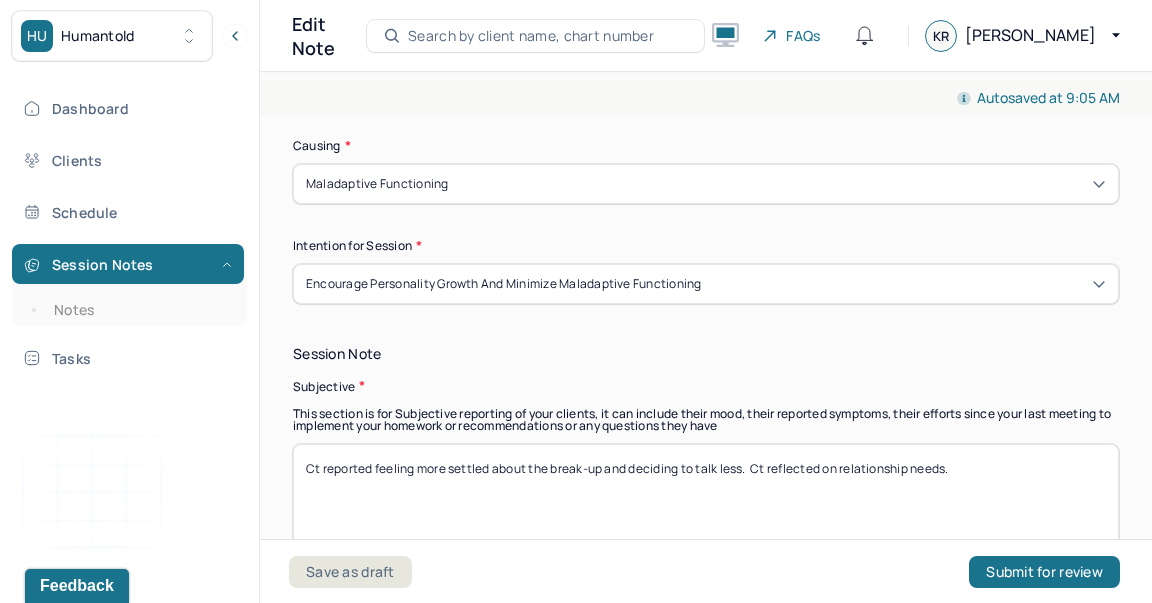 scroll, scrollTop: 0, scrollLeft: 0, axis: both 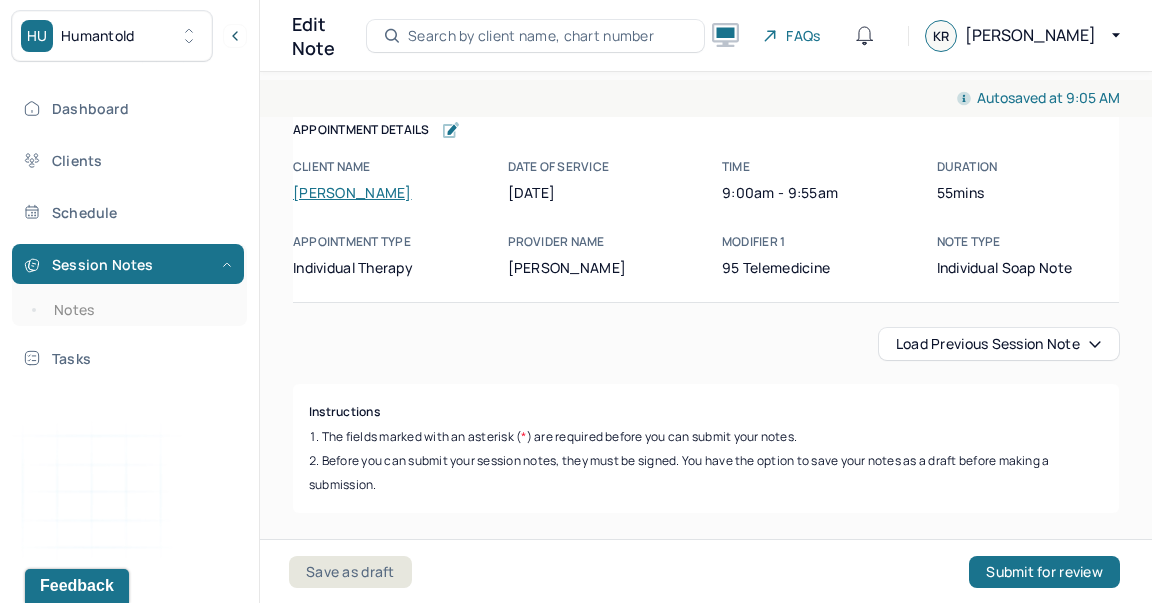 type on "Prognosis remains the same as prev appt dated [DATE]:
Prognosis appears fair as ct demonstrates some insight into symptoms and triggers and appears motivated to engage with therapy." 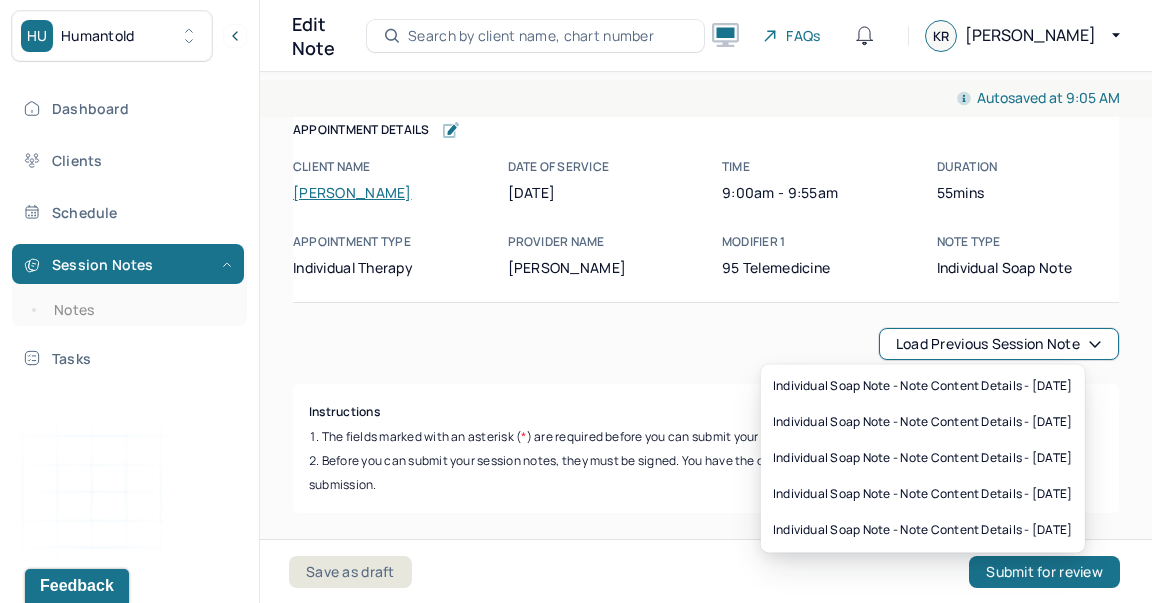 click 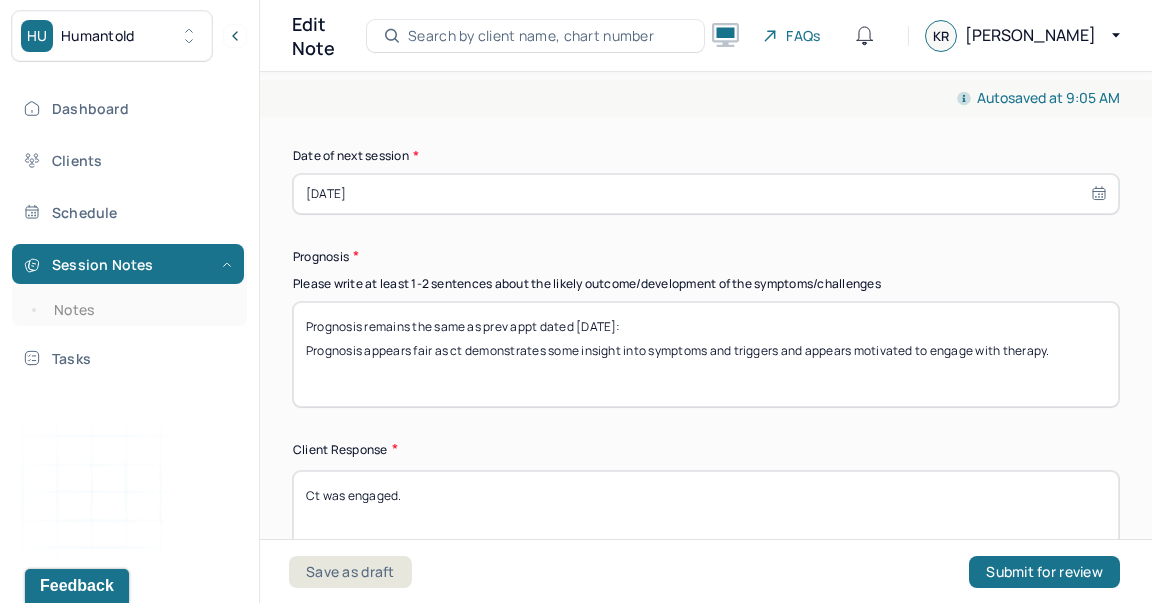 scroll, scrollTop: 3018, scrollLeft: 0, axis: vertical 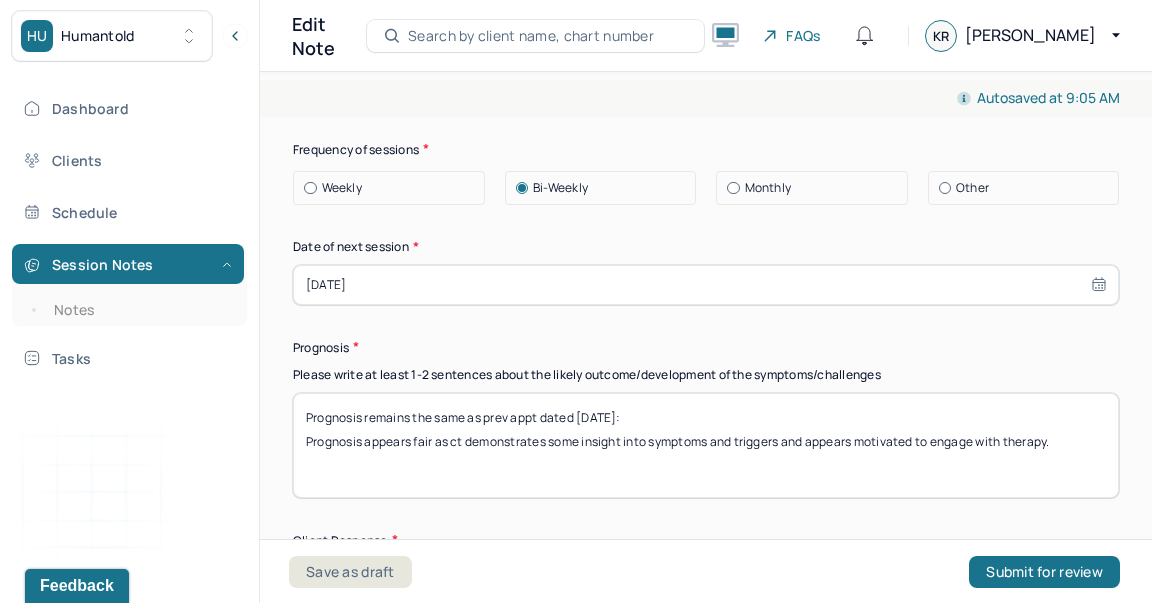 select on "6" 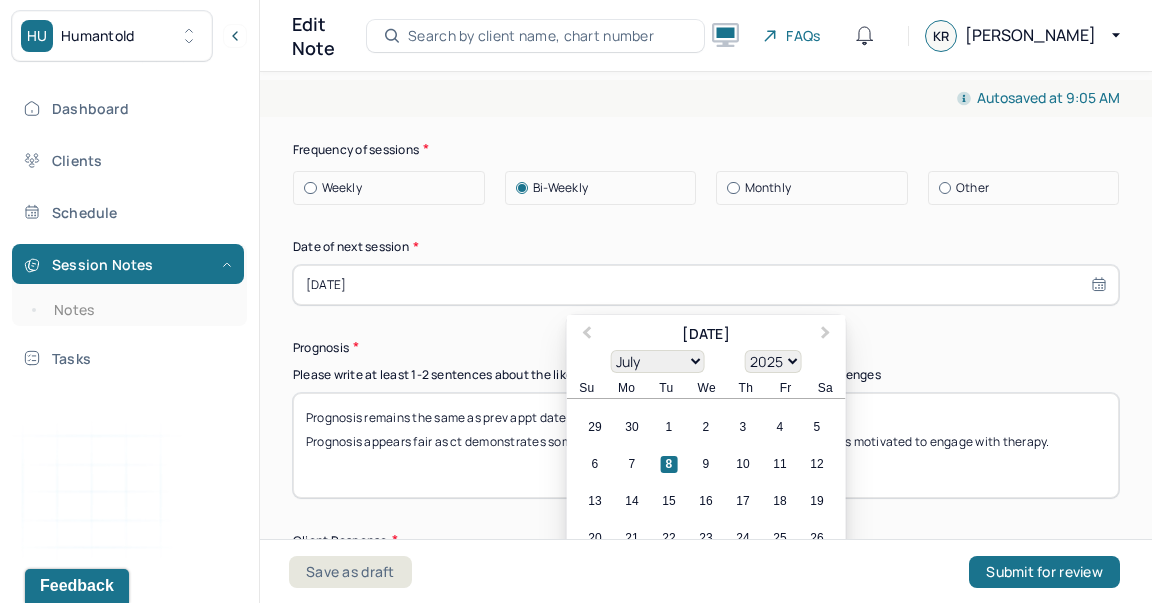 click on "[DATE]" at bounding box center (706, 285) 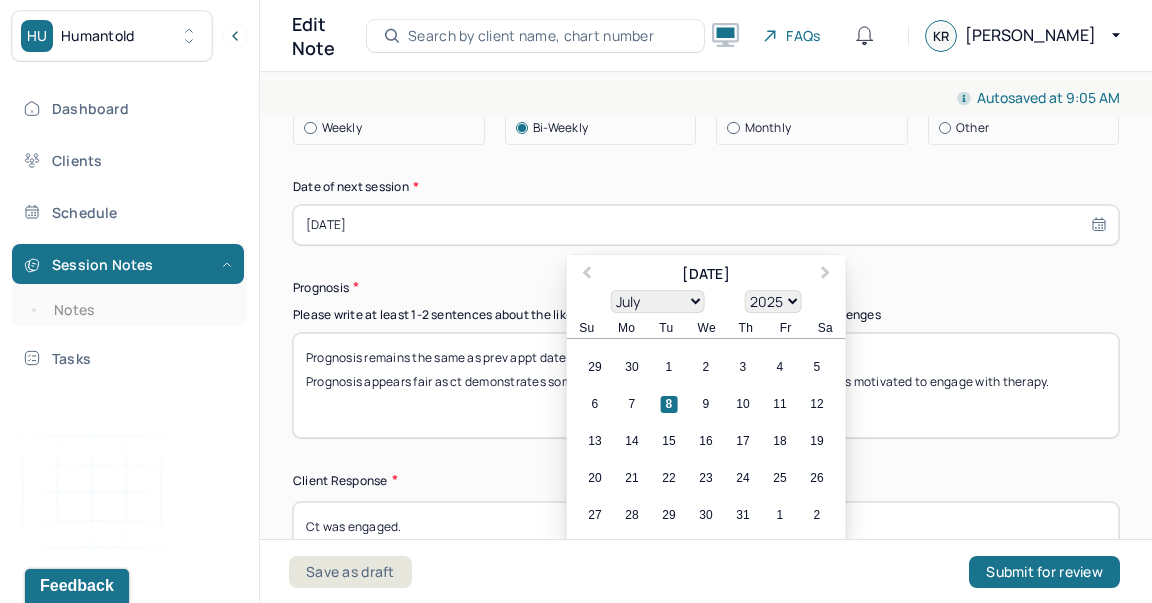 scroll, scrollTop: 3082, scrollLeft: 0, axis: vertical 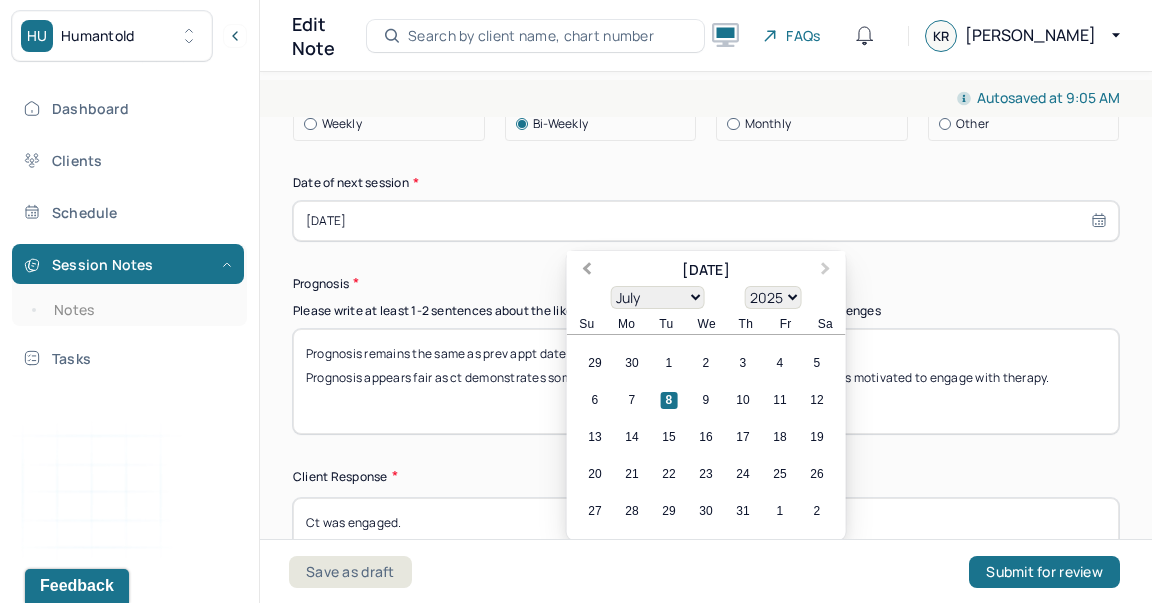 click on "Previous Month" at bounding box center [587, 270] 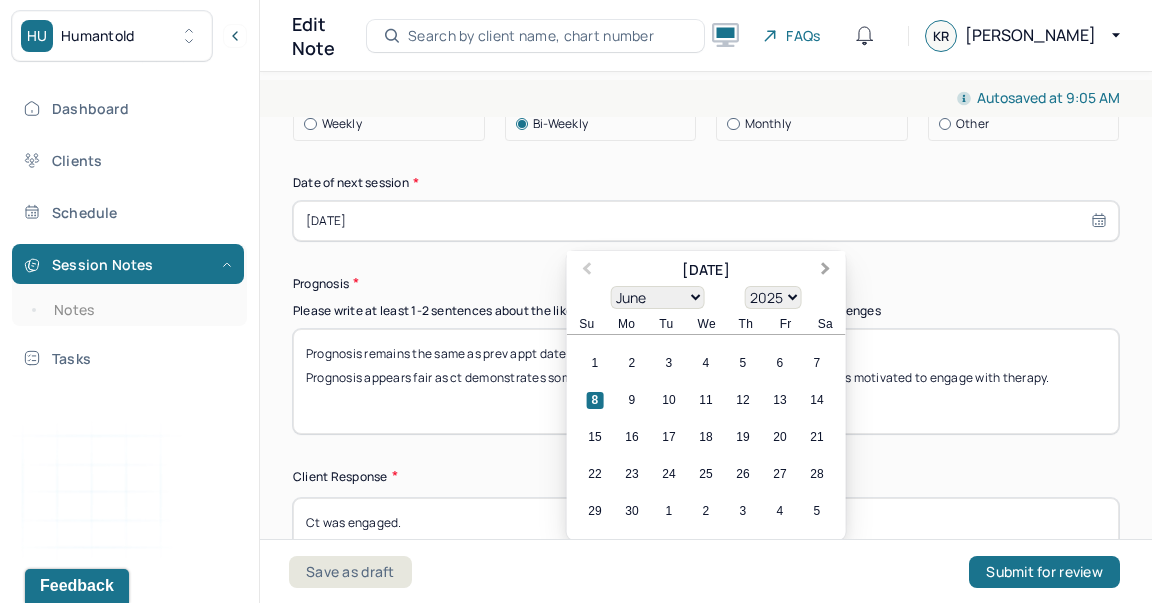 click on "Next Month" at bounding box center (828, 272) 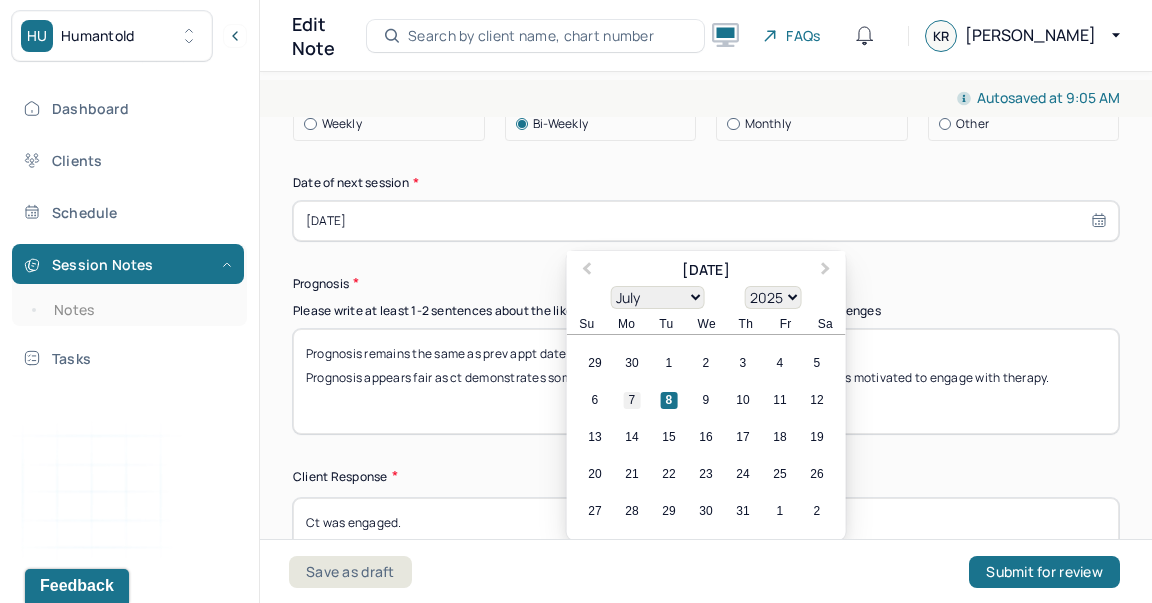 click on "7" at bounding box center (632, 400) 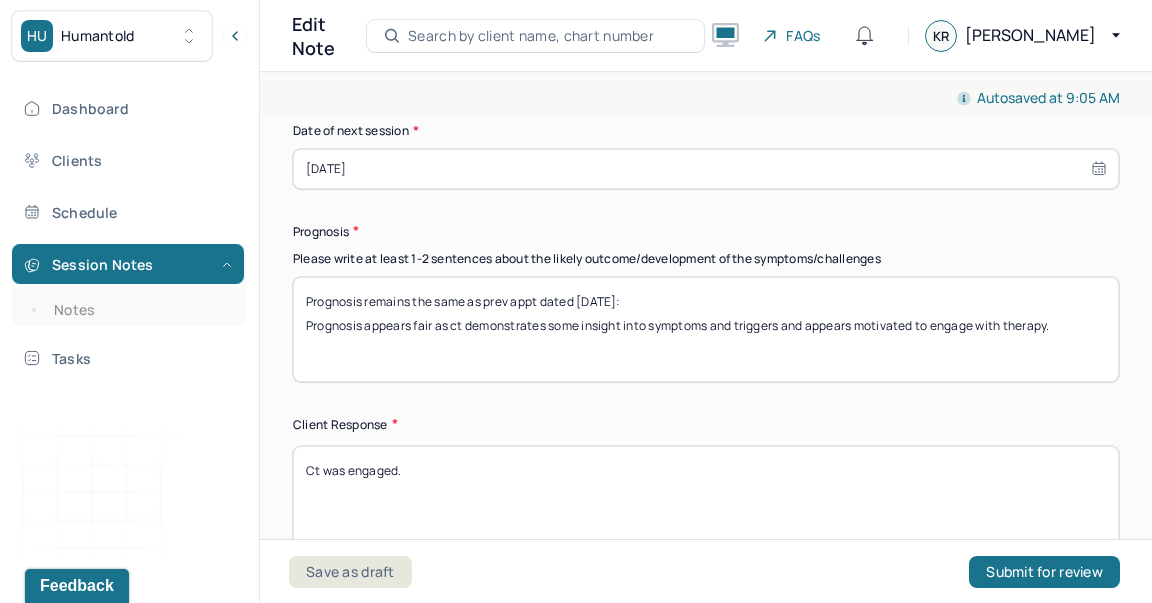 scroll, scrollTop: 3072, scrollLeft: 0, axis: vertical 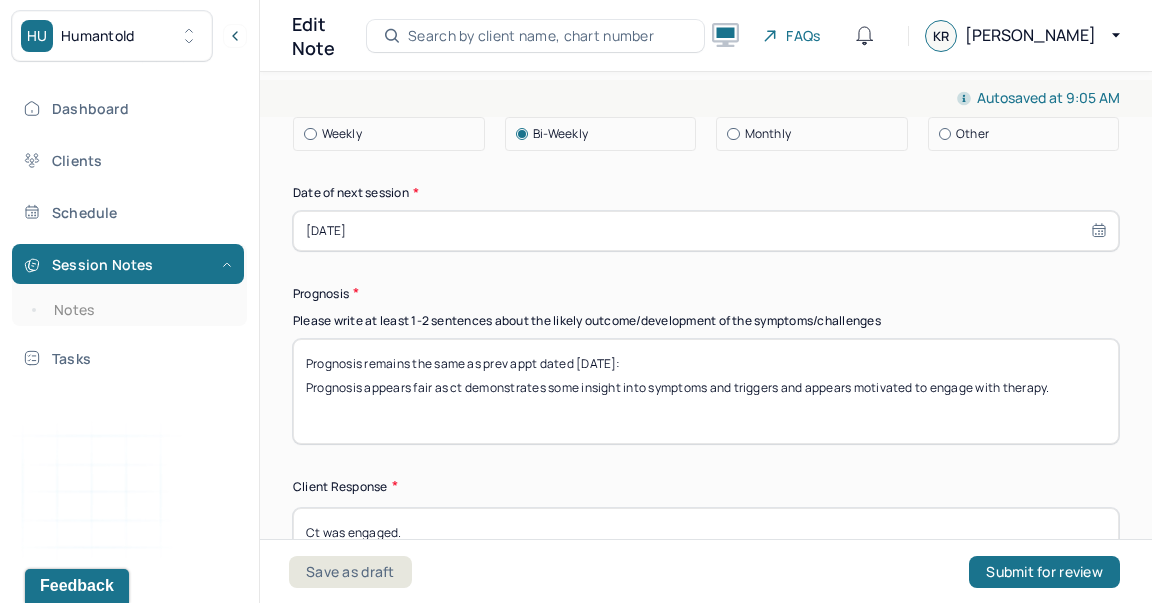 click on "[DATE]" at bounding box center [706, 231] 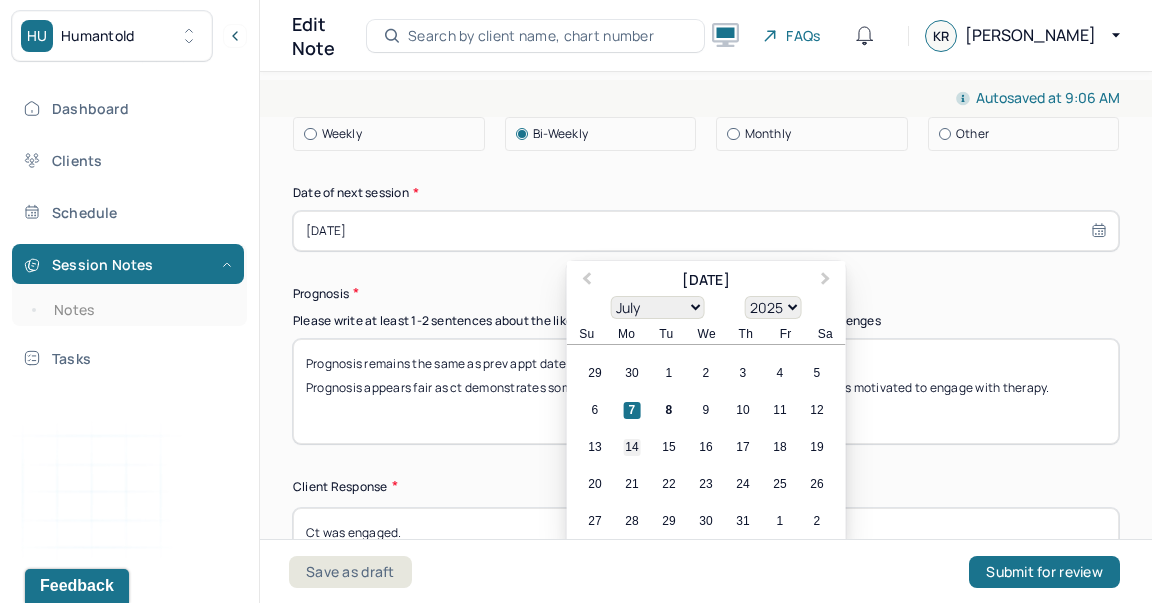 click on "14" at bounding box center [632, 447] 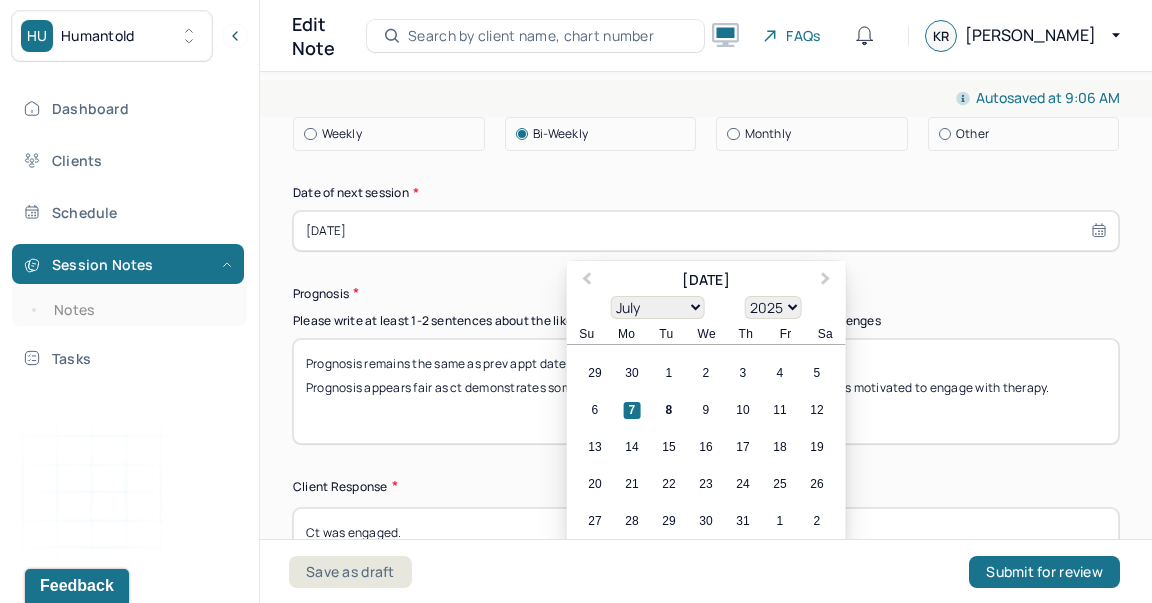 type on "[DATE]" 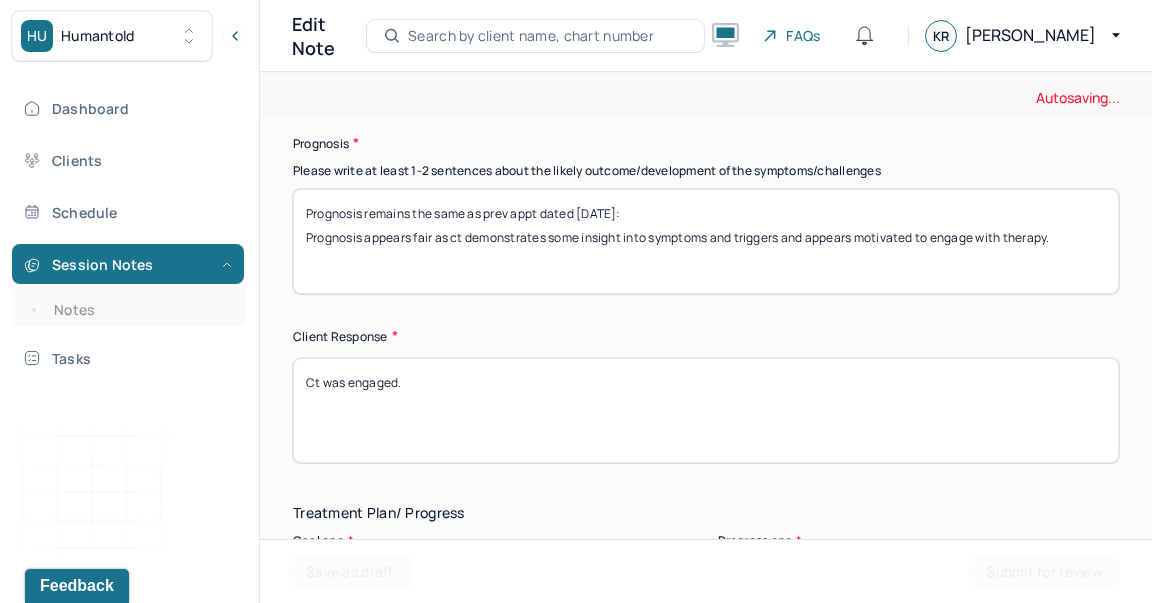 scroll, scrollTop: 3259, scrollLeft: 0, axis: vertical 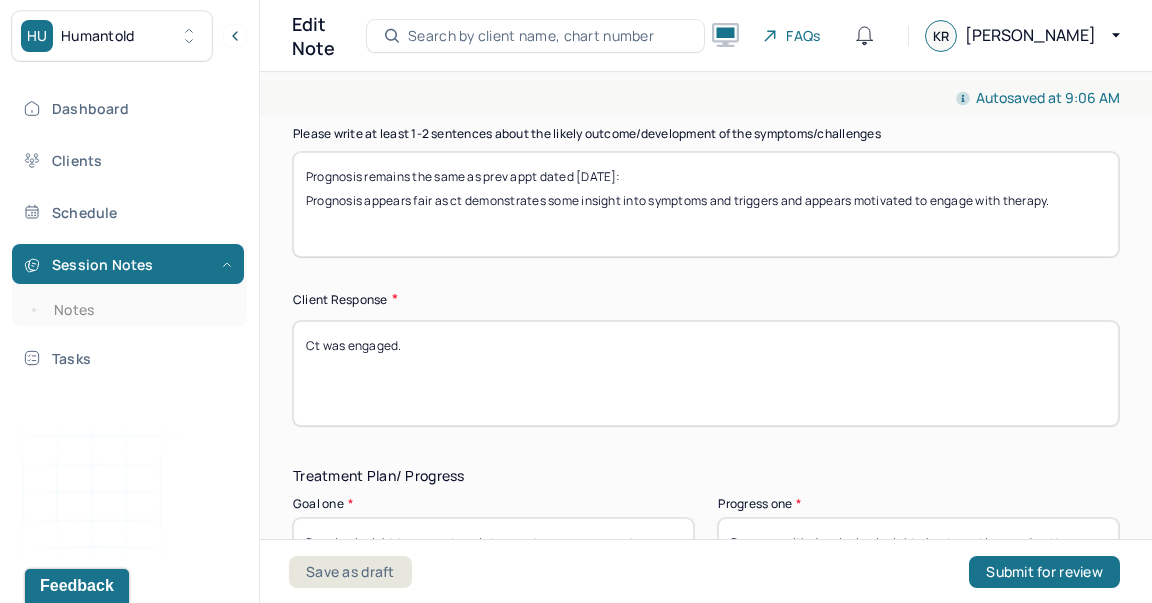 click on "Instructions The fields marked with an asterisk ( * ) are required before you can submit your notes. Before you can submit your session notes, they must be signed. You have the option to save your notes as a draft before making a submission. Appointment location * Teletherapy Client Teletherapy Location Home Office Other Provider Teletherapy Location Home Office Other Consent was received for the teletherapy session The teletherapy session was conducted via video Primary diagnosis * F41.1 [MEDICAL_DATA] Secondary diagnosis (optional) Secondary diagnosis Tertiary diagnosis (optional) Tertiary diagnosis Emotional / Behavioural symptoms demonstrated * Transitional anxiety, grief Causing * Maladaptive Functioning Intention for Session * Encourage personality growth and minimize maladaptive functioning Session Note Subjective Ct reported feeling more settled about the break-up and deciding to talk less.  Ct reflected on relationship needs. Objective Assessment Therapy Intervention Techniques EDMR * *" at bounding box center [706, -616] 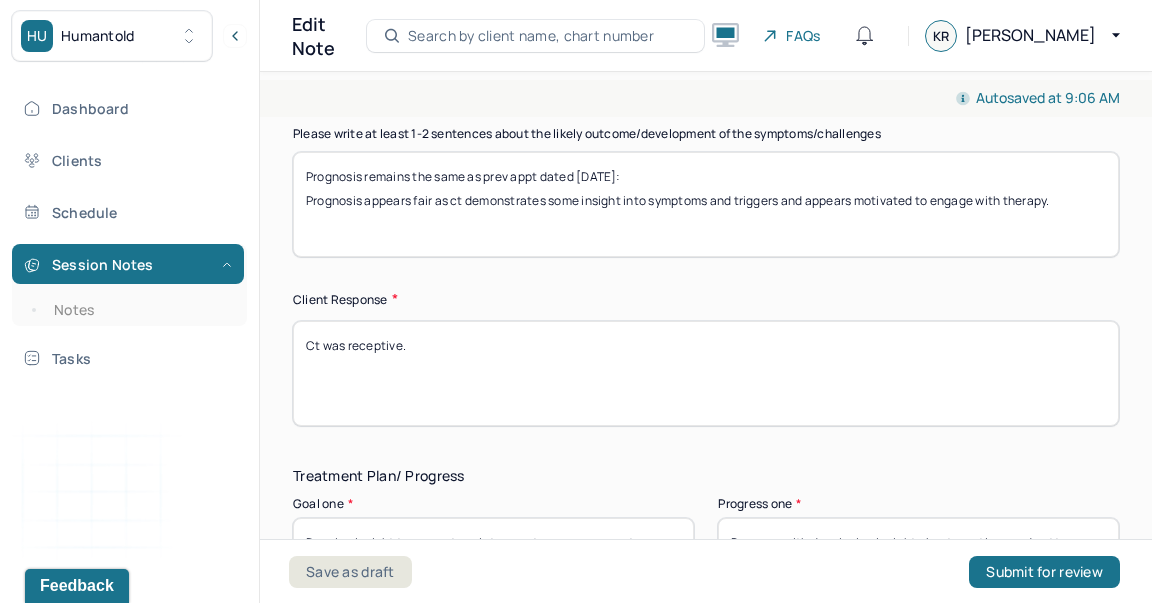 type on "Ct was receptive." 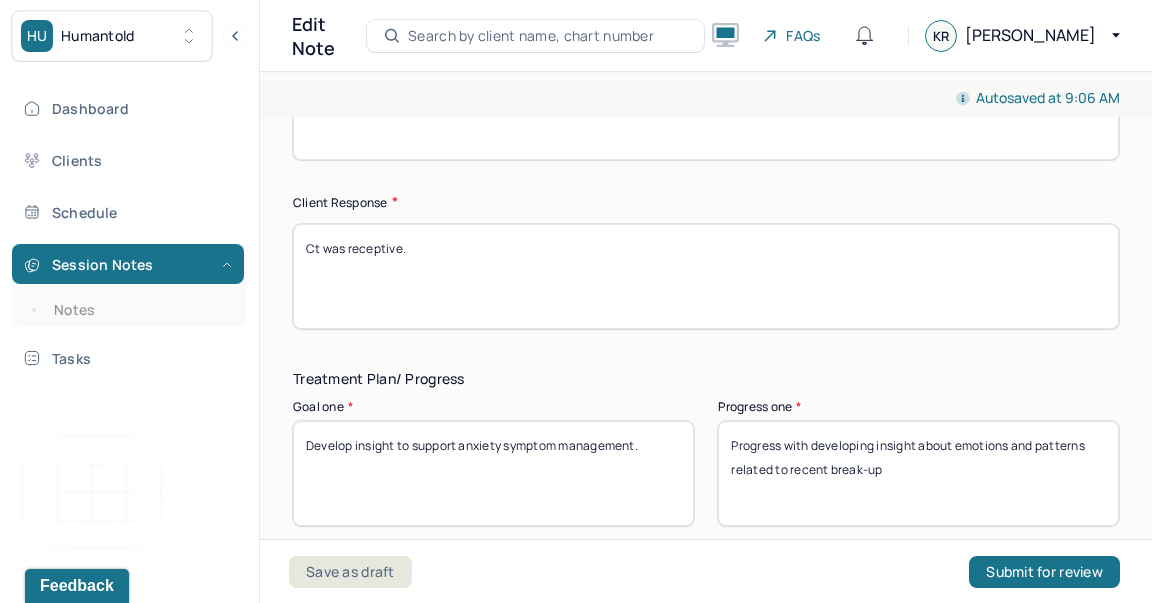 scroll, scrollTop: 3362, scrollLeft: 0, axis: vertical 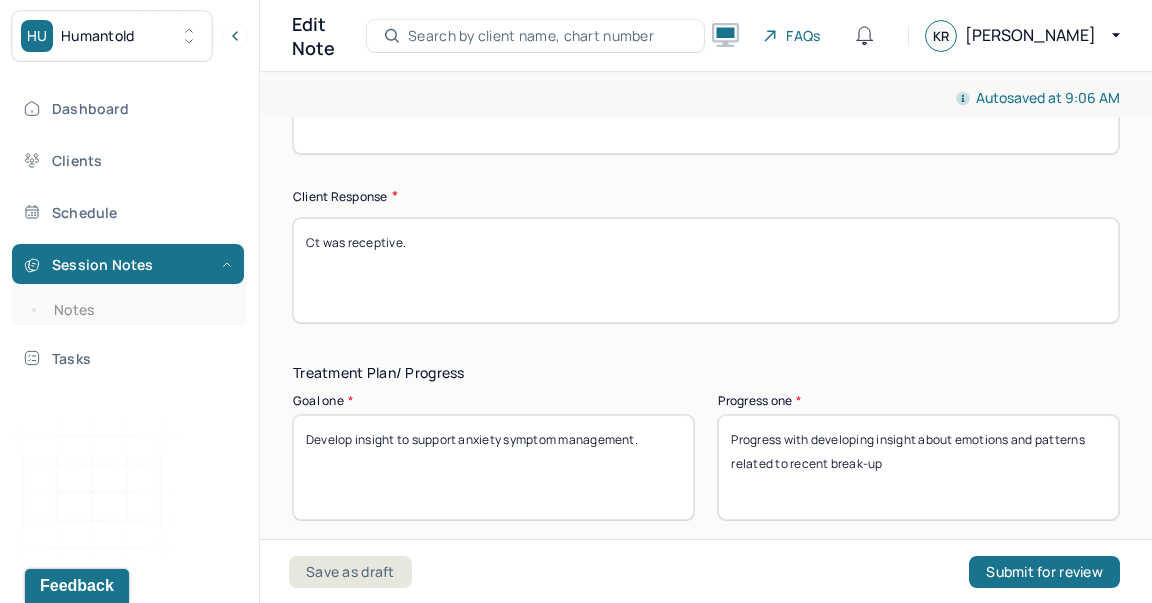 click on "Progress with developing insight about emotions and patterns related to recent break-up" at bounding box center [918, 467] 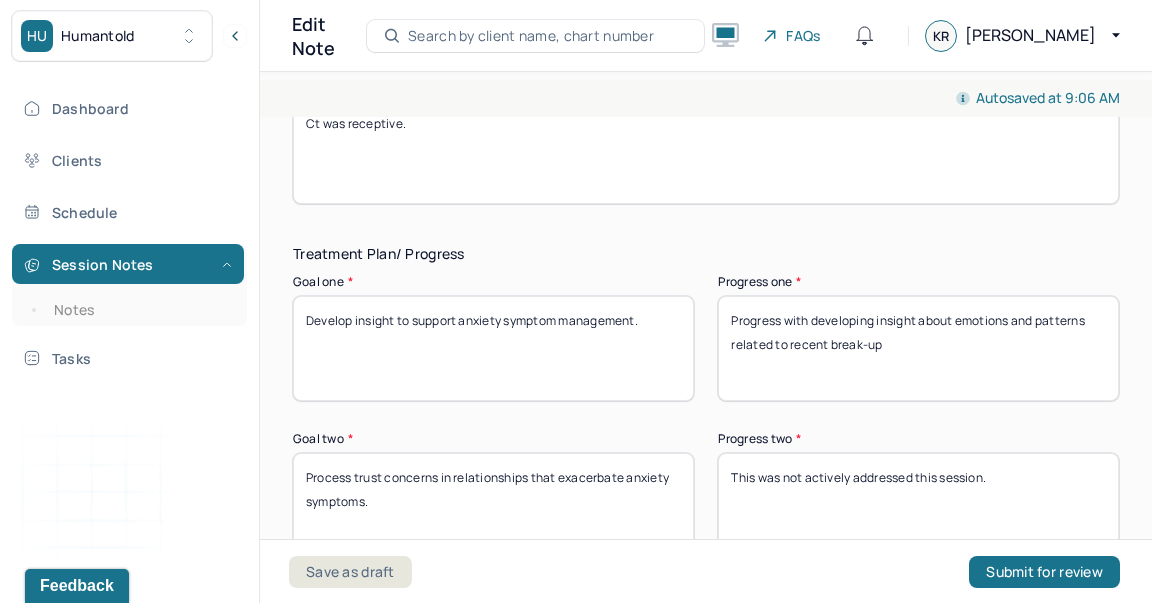scroll, scrollTop: 3464, scrollLeft: 0, axis: vertical 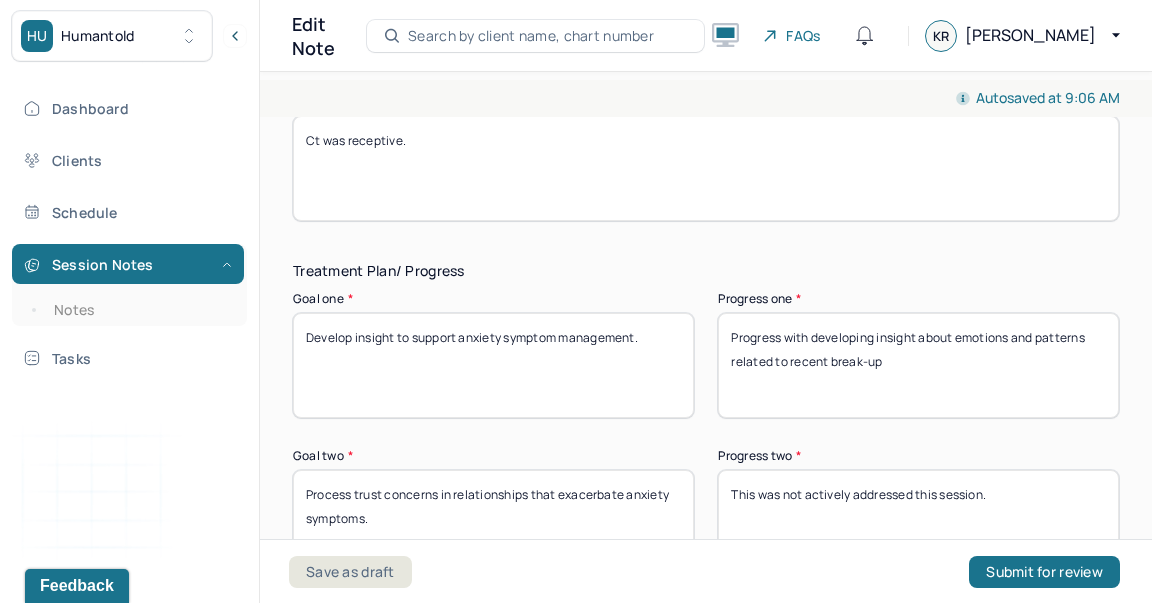 click on "Progress with developing insight about emotions and patterns related to recent break-up" at bounding box center [918, 365] 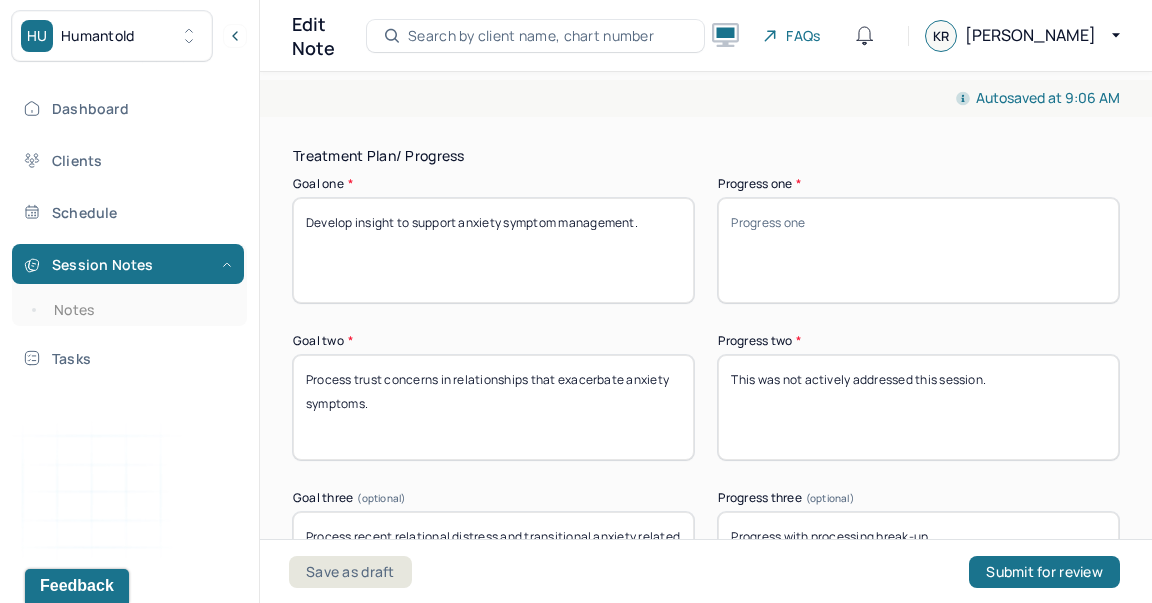 scroll, scrollTop: 3592, scrollLeft: 0, axis: vertical 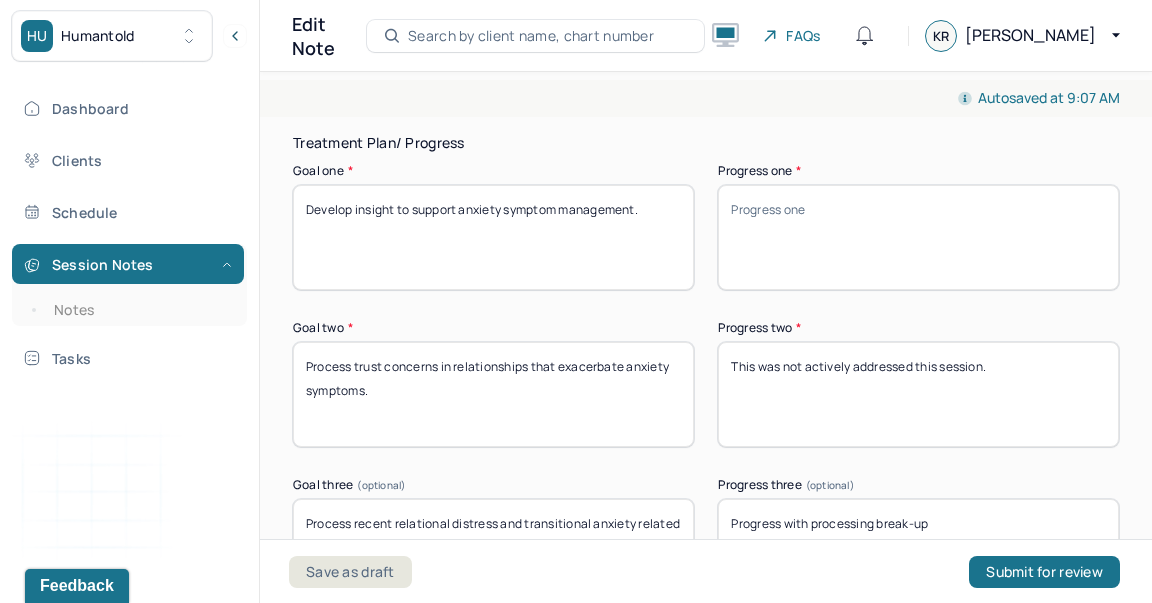 type 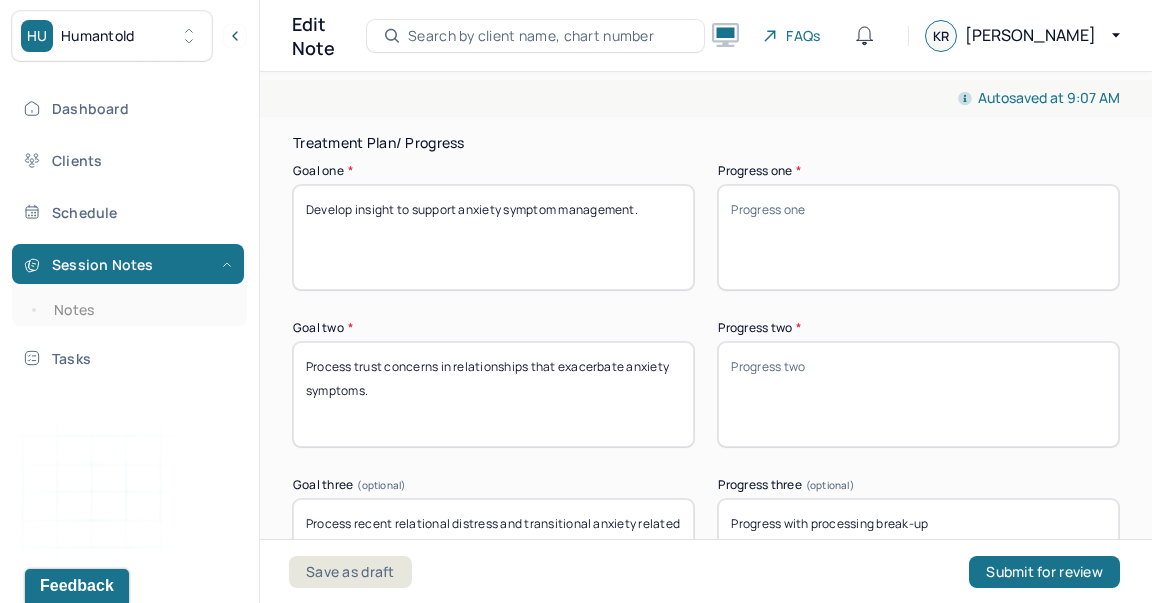 type 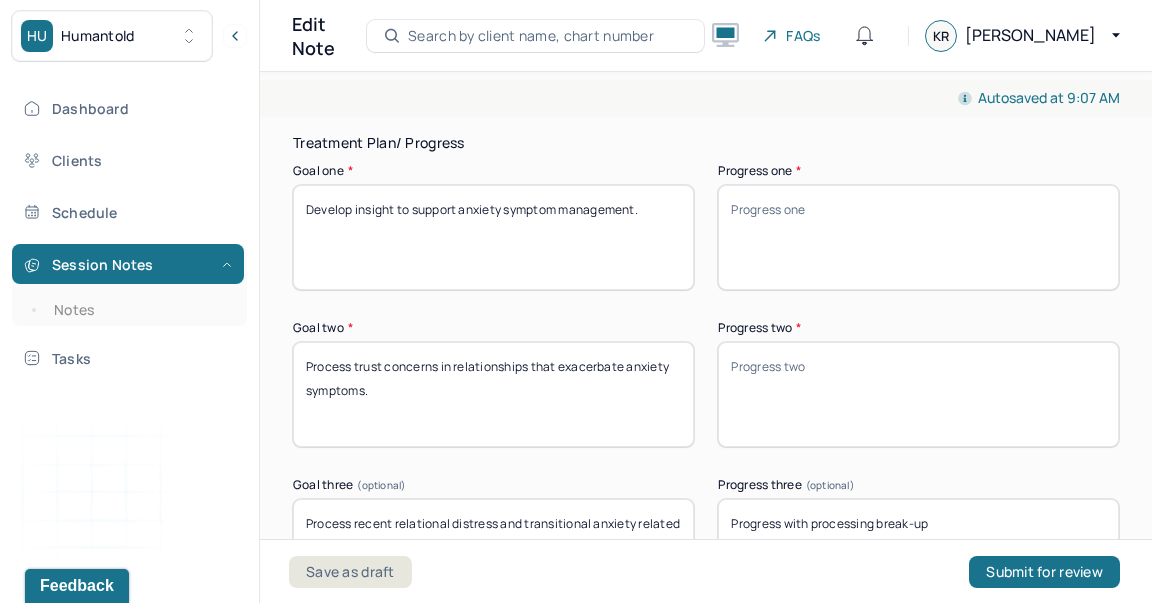click on "Progress with processing break-up" at bounding box center (918, 551) 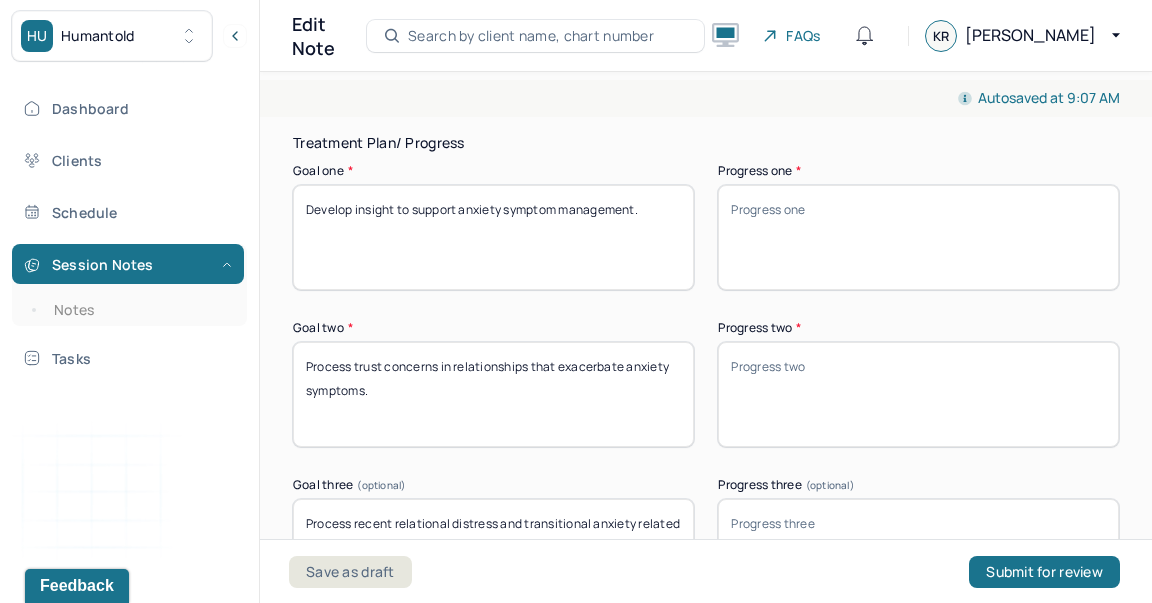 type 